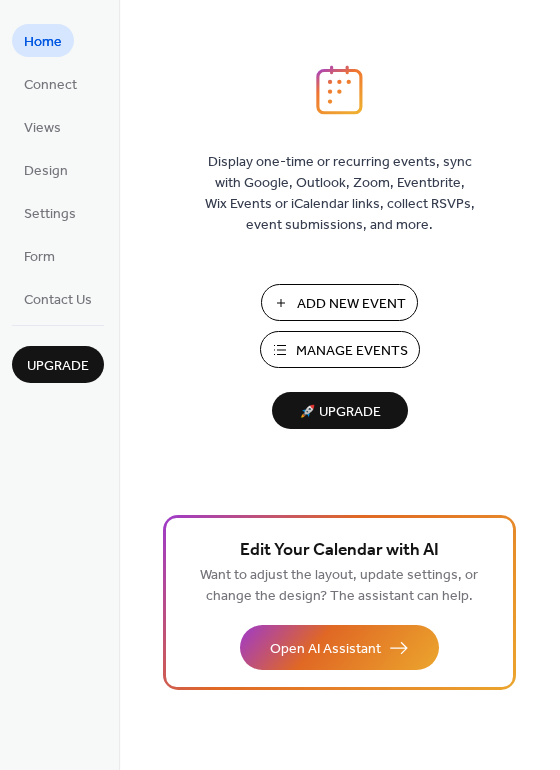 scroll, scrollTop: 0, scrollLeft: 0, axis: both 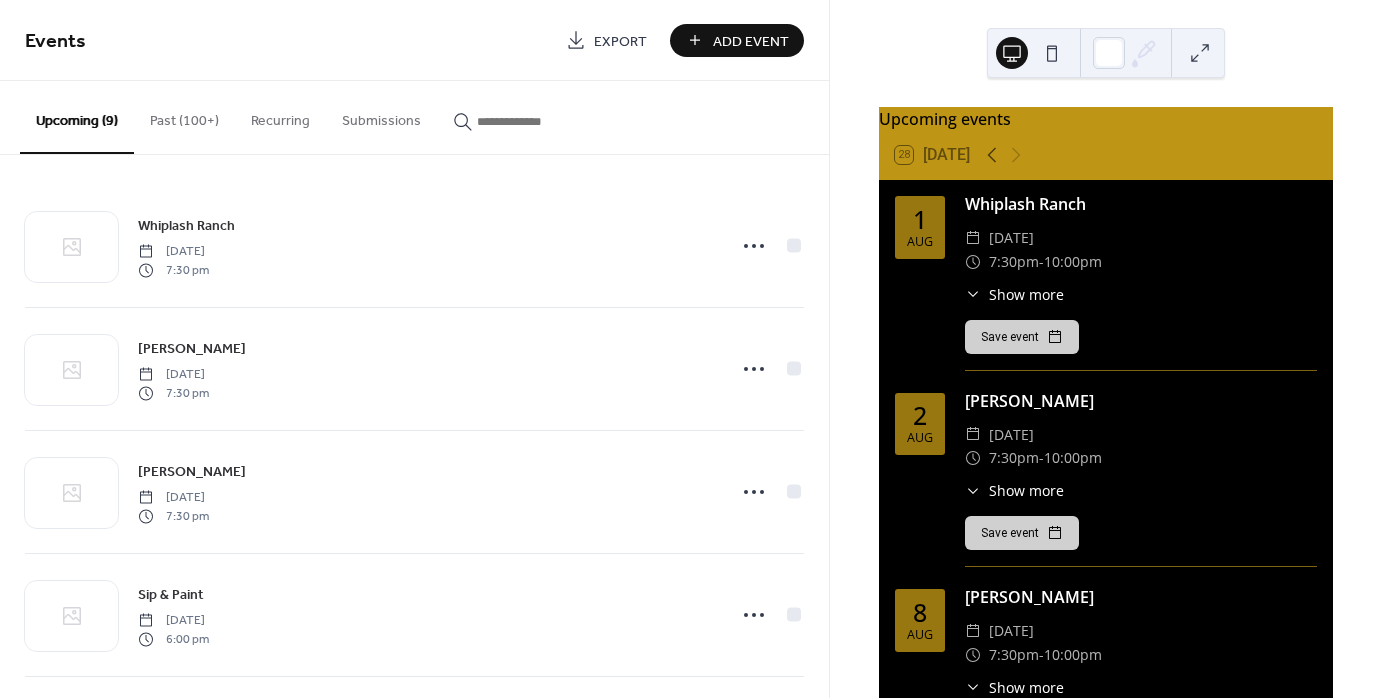 click on "Past (100+)" at bounding box center [184, 116] 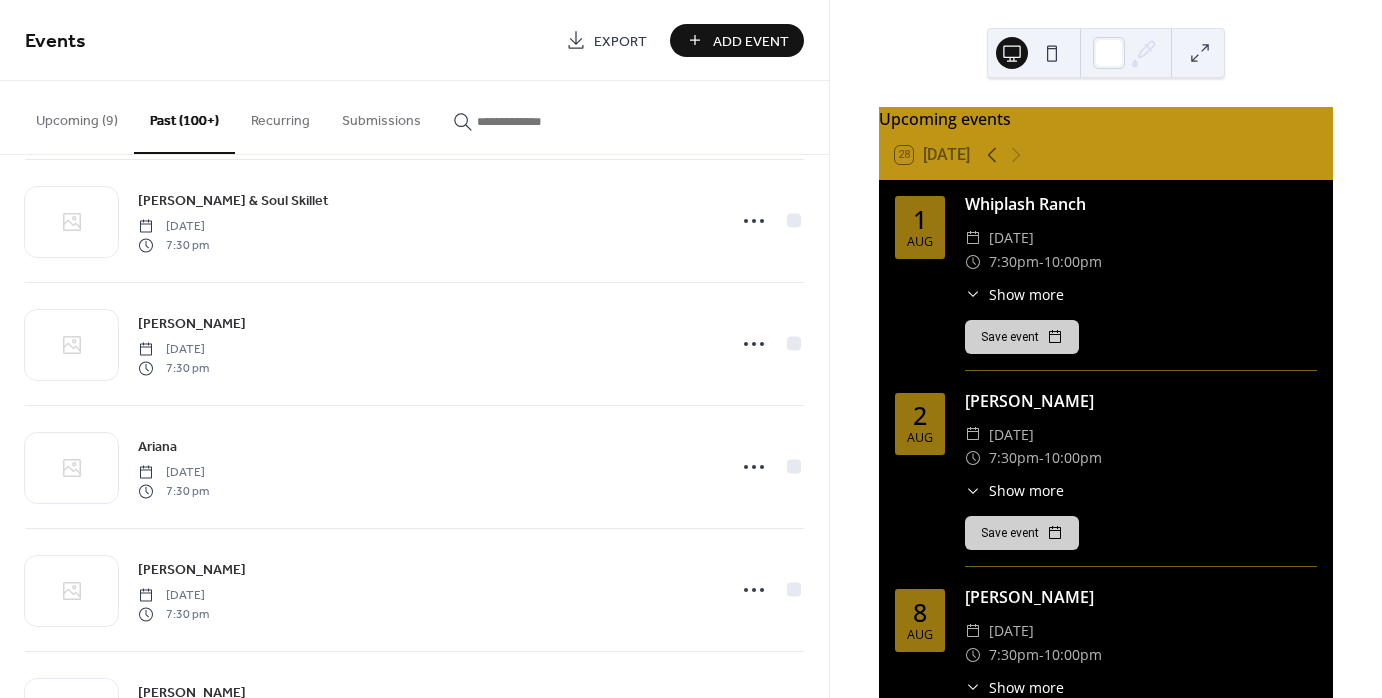 scroll, scrollTop: 2120, scrollLeft: 0, axis: vertical 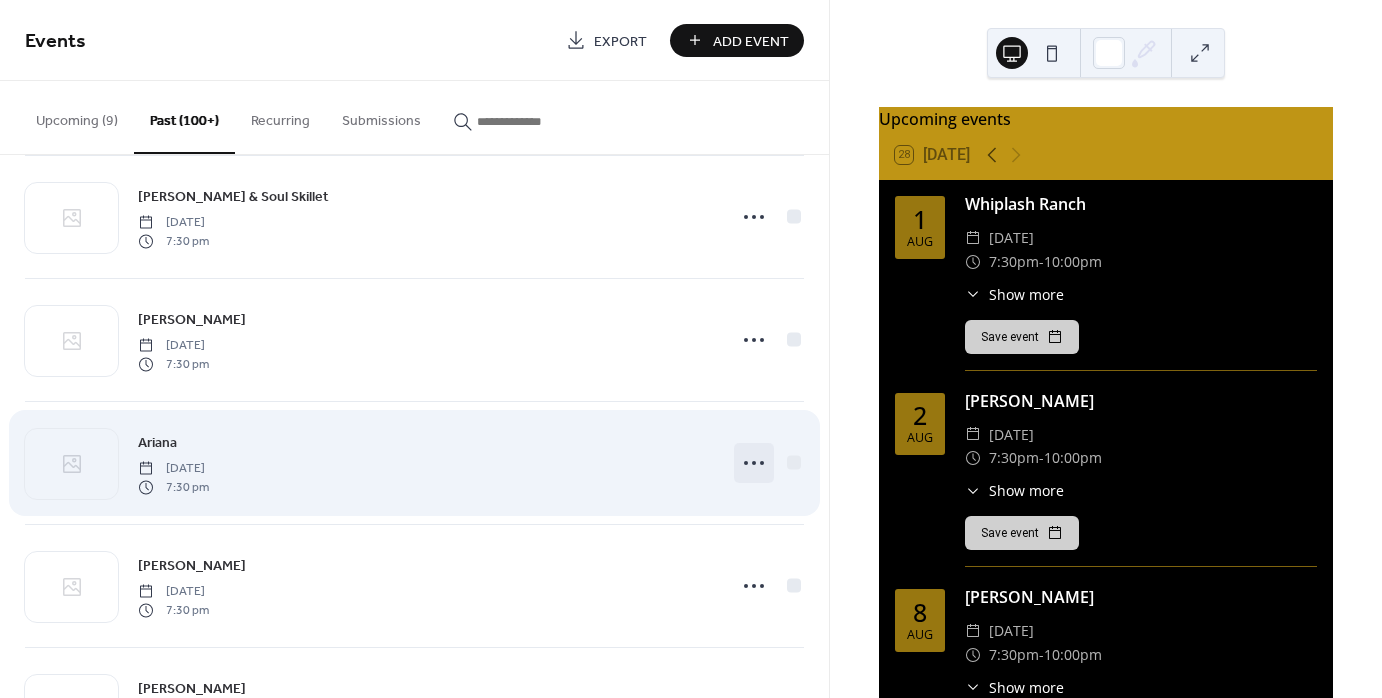click 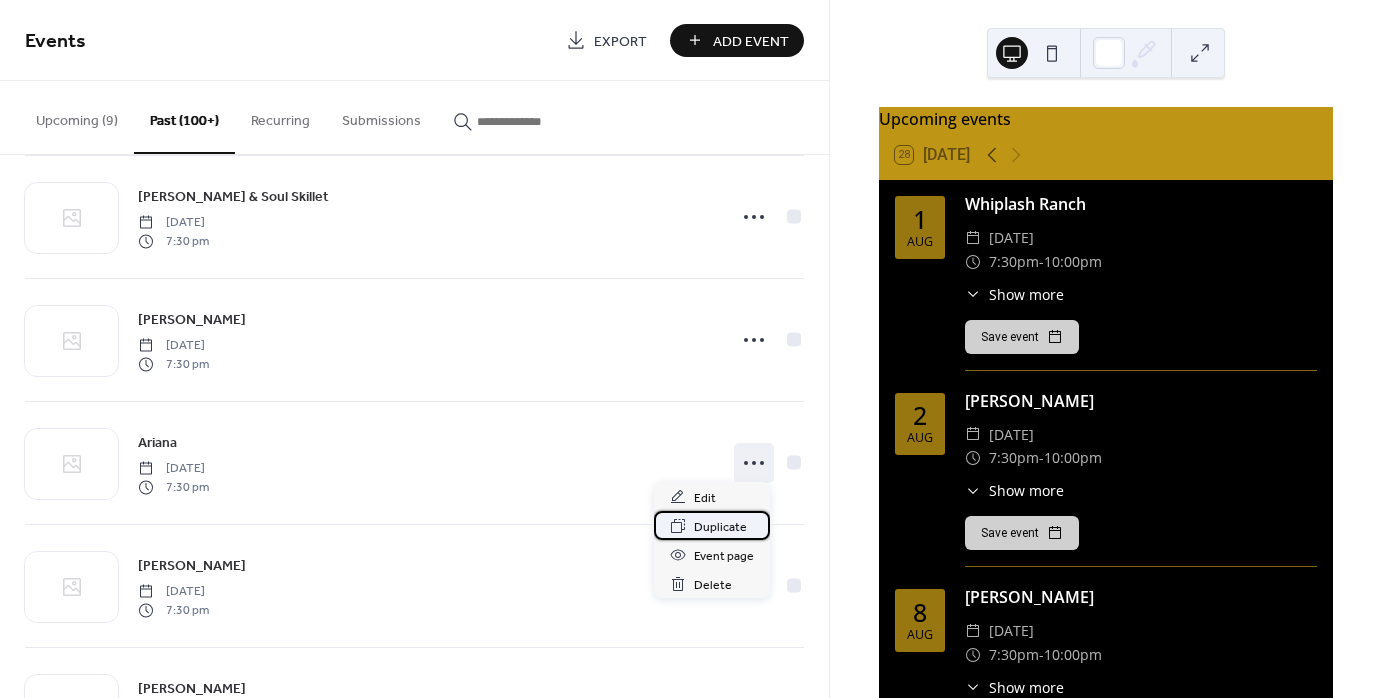 click on "Duplicate" at bounding box center (720, 527) 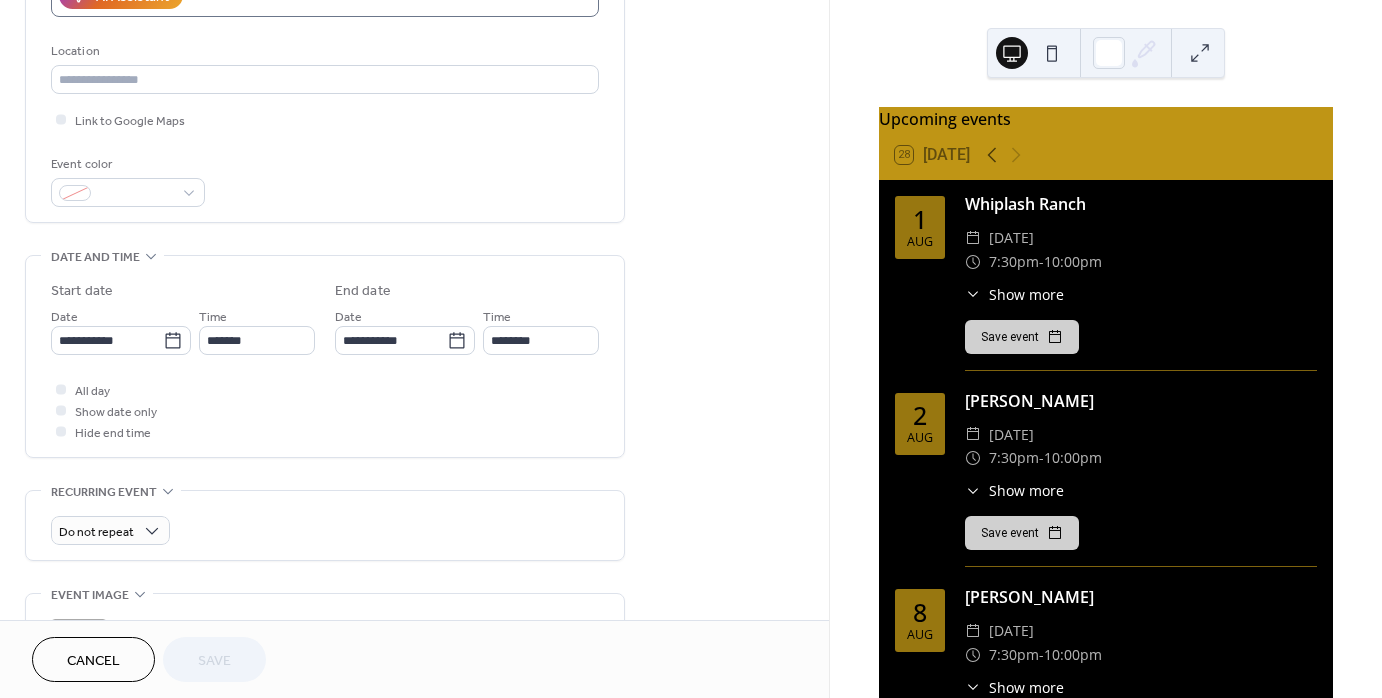 scroll, scrollTop: 396, scrollLeft: 0, axis: vertical 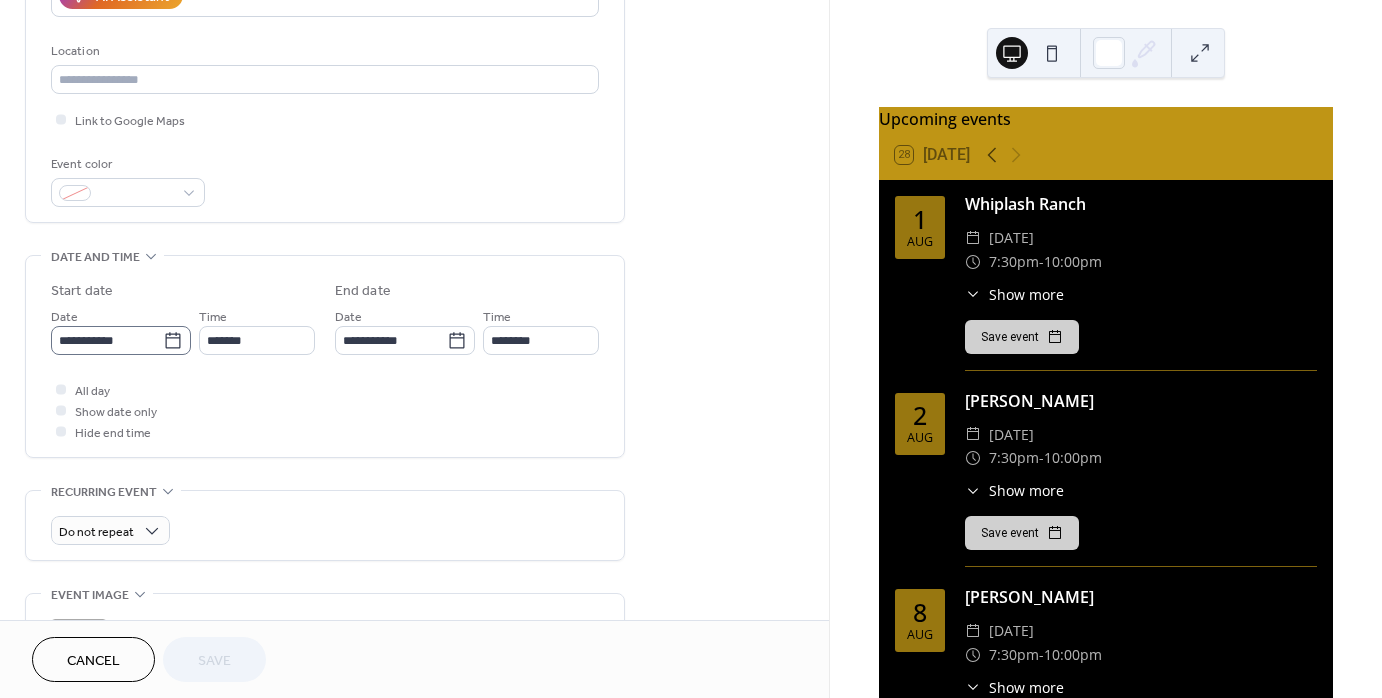 click 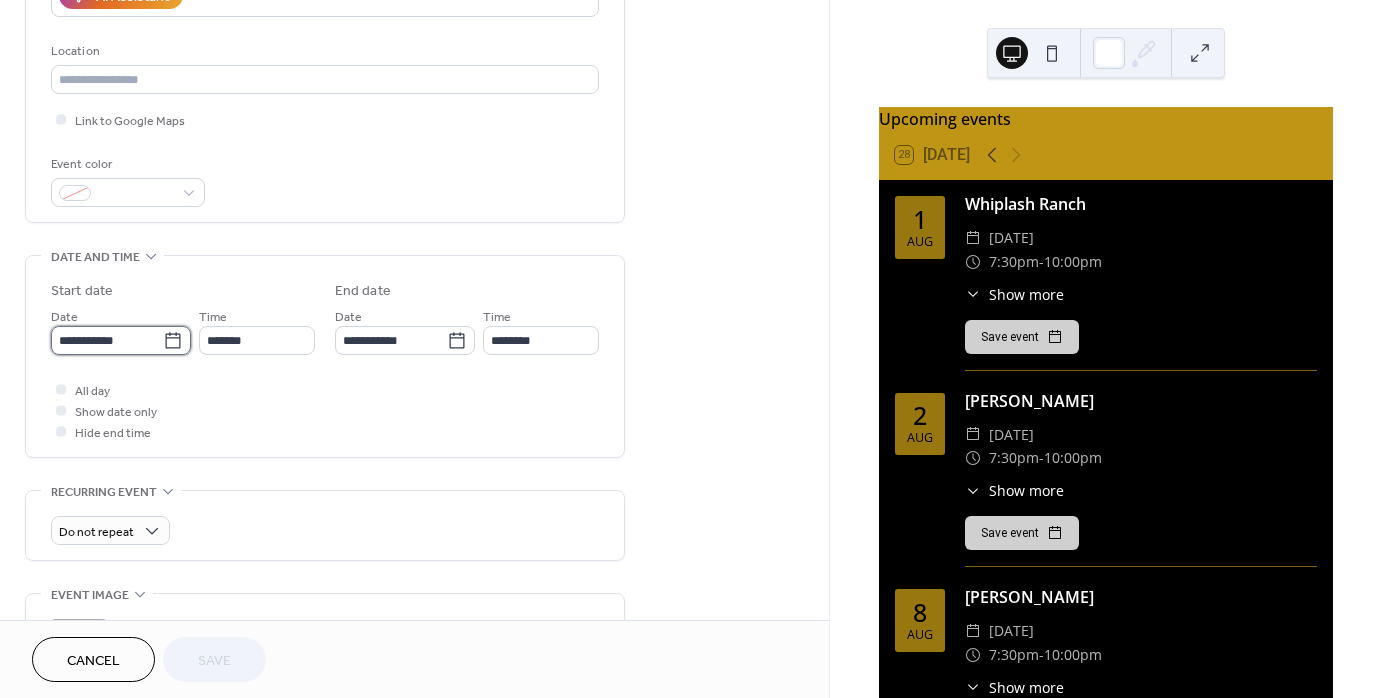 click on "**********" at bounding box center [107, 340] 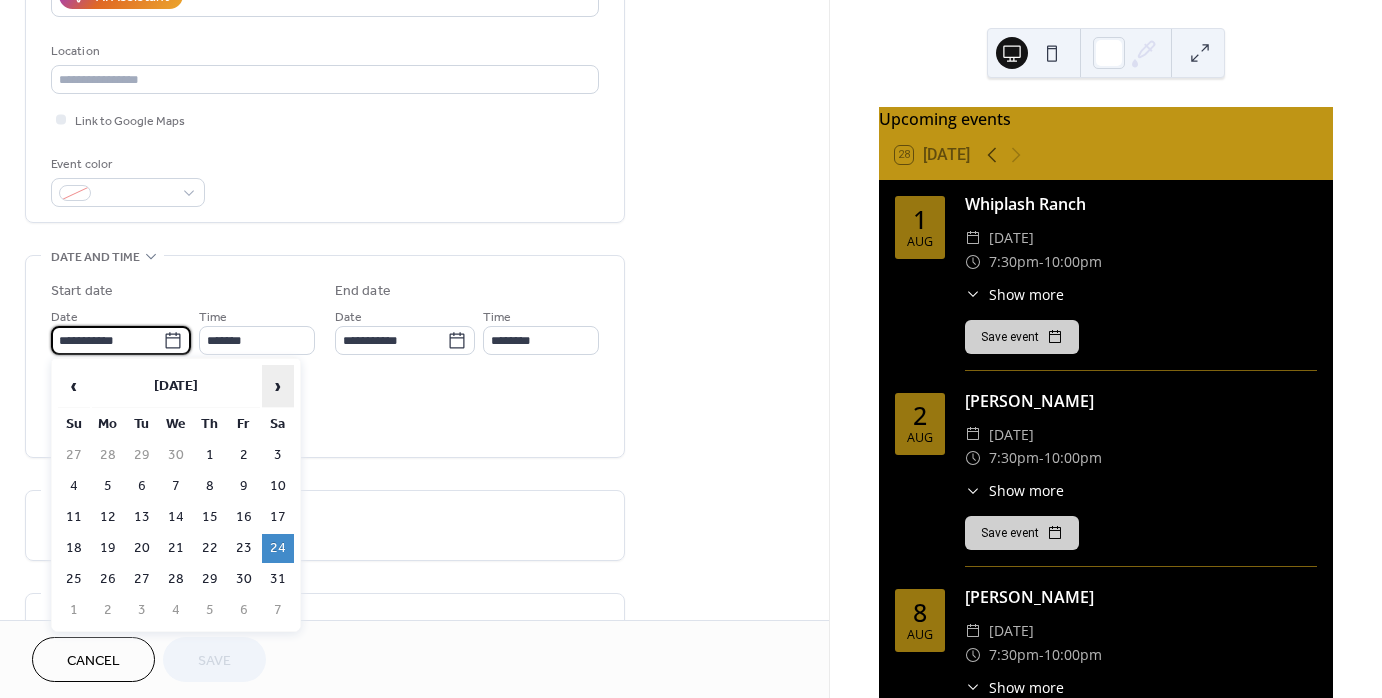 click on "›" at bounding box center [278, 386] 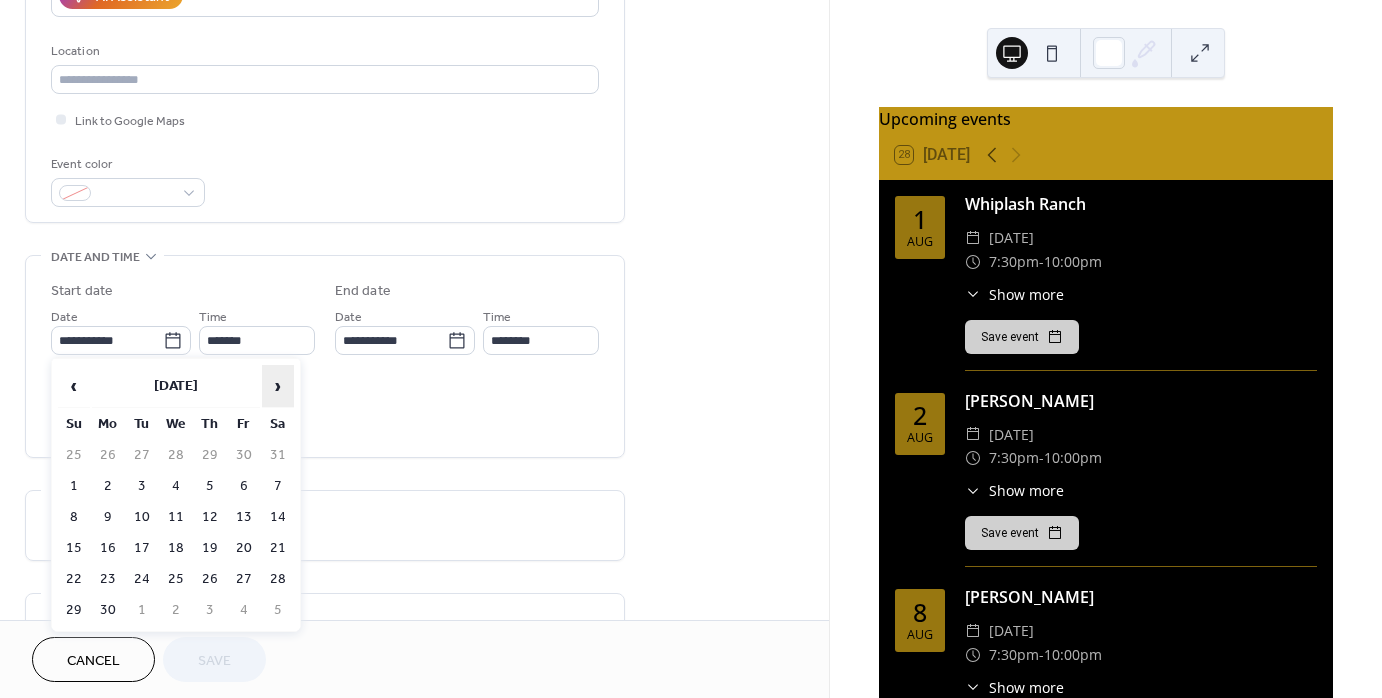 click on "›" at bounding box center [278, 386] 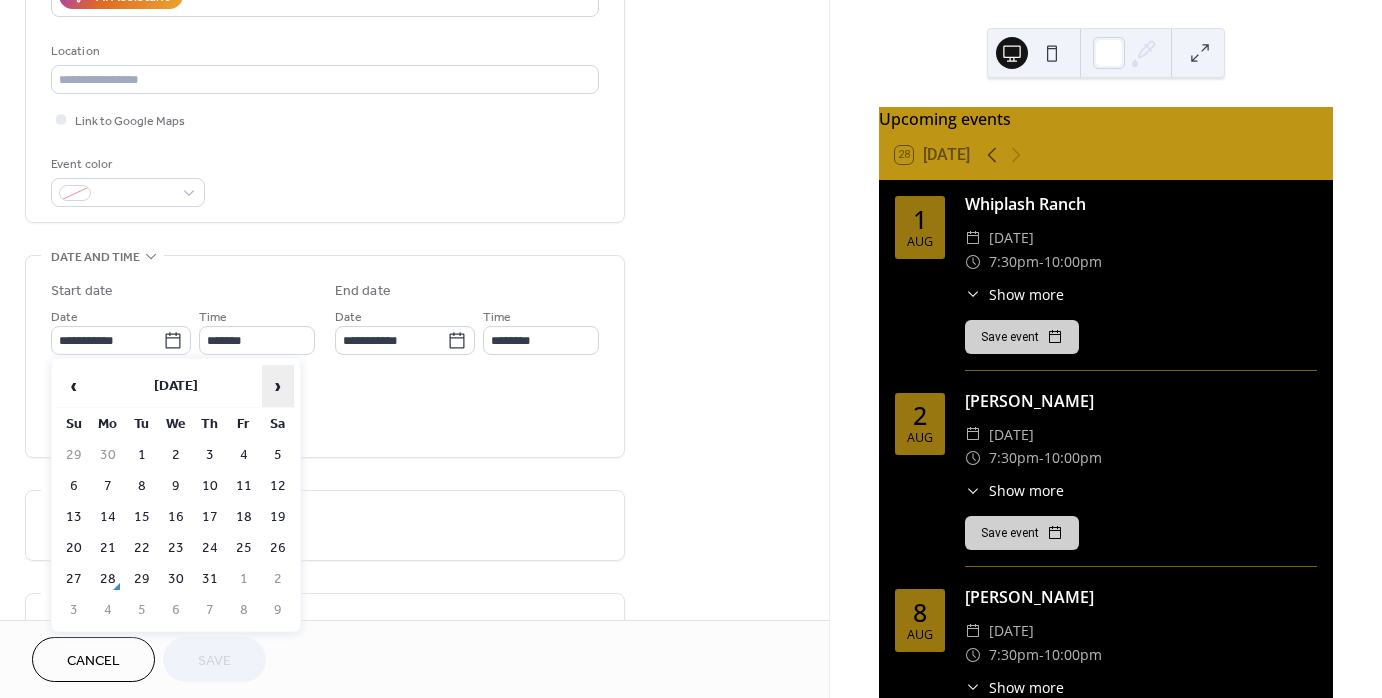 click on "›" at bounding box center [278, 386] 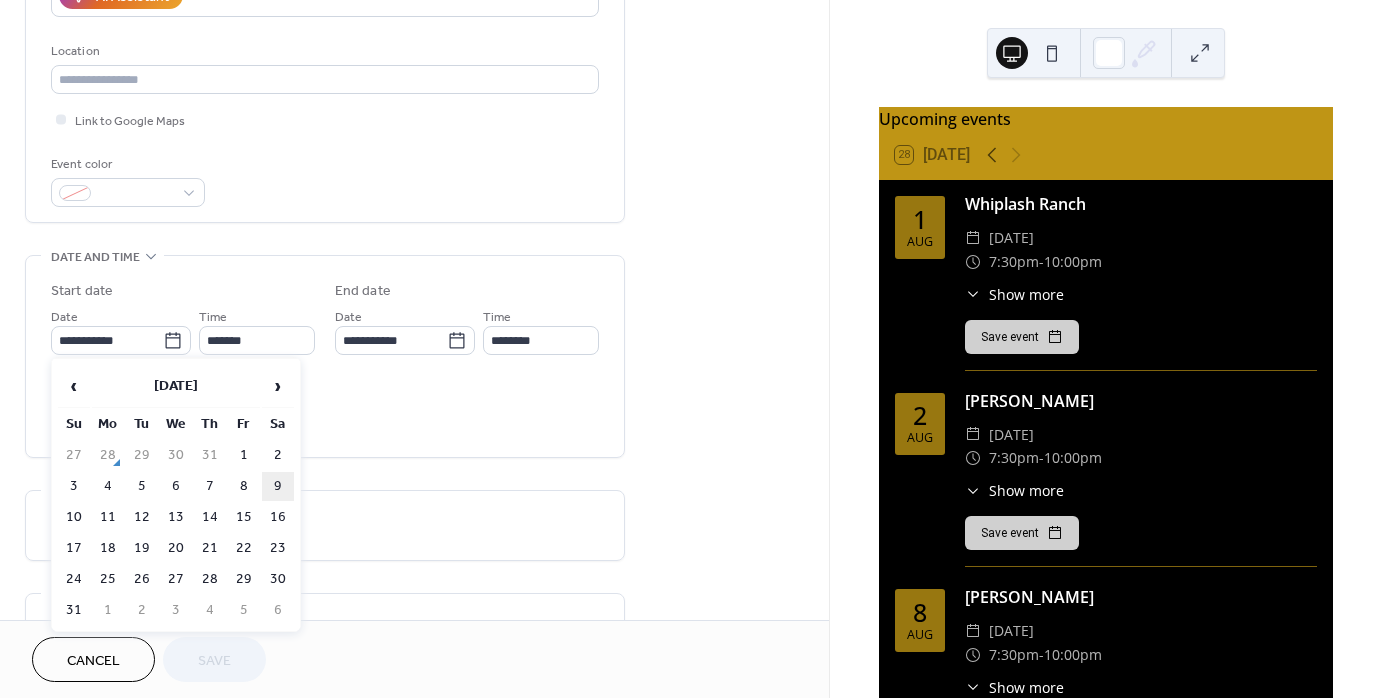 click on "9" at bounding box center [278, 486] 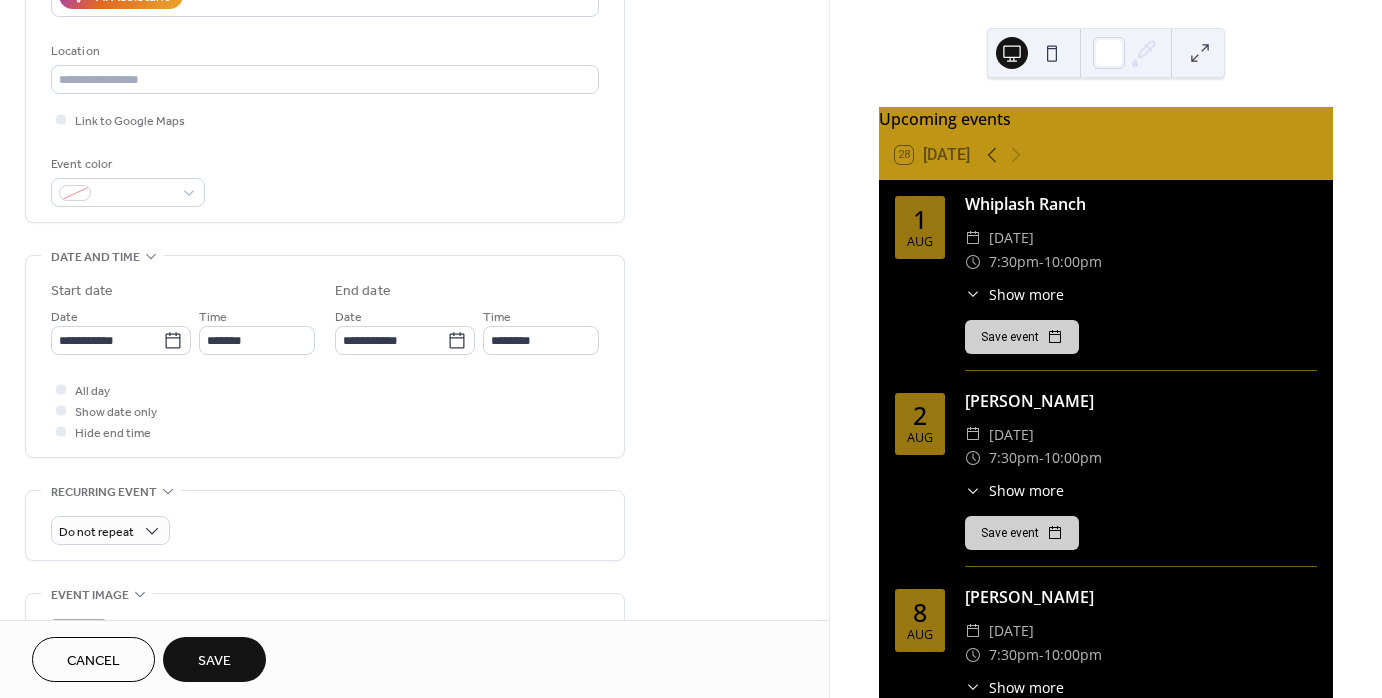 click on "Save" at bounding box center [214, 661] 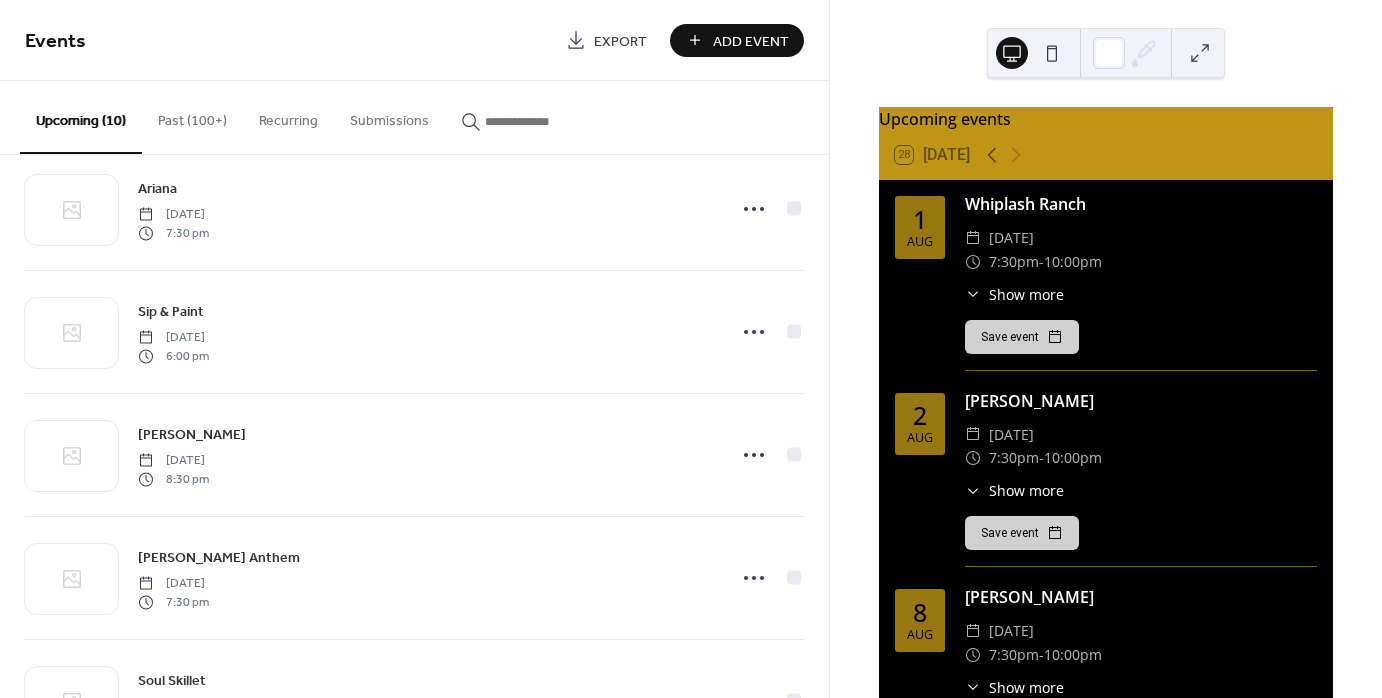 scroll, scrollTop: 415, scrollLeft: 0, axis: vertical 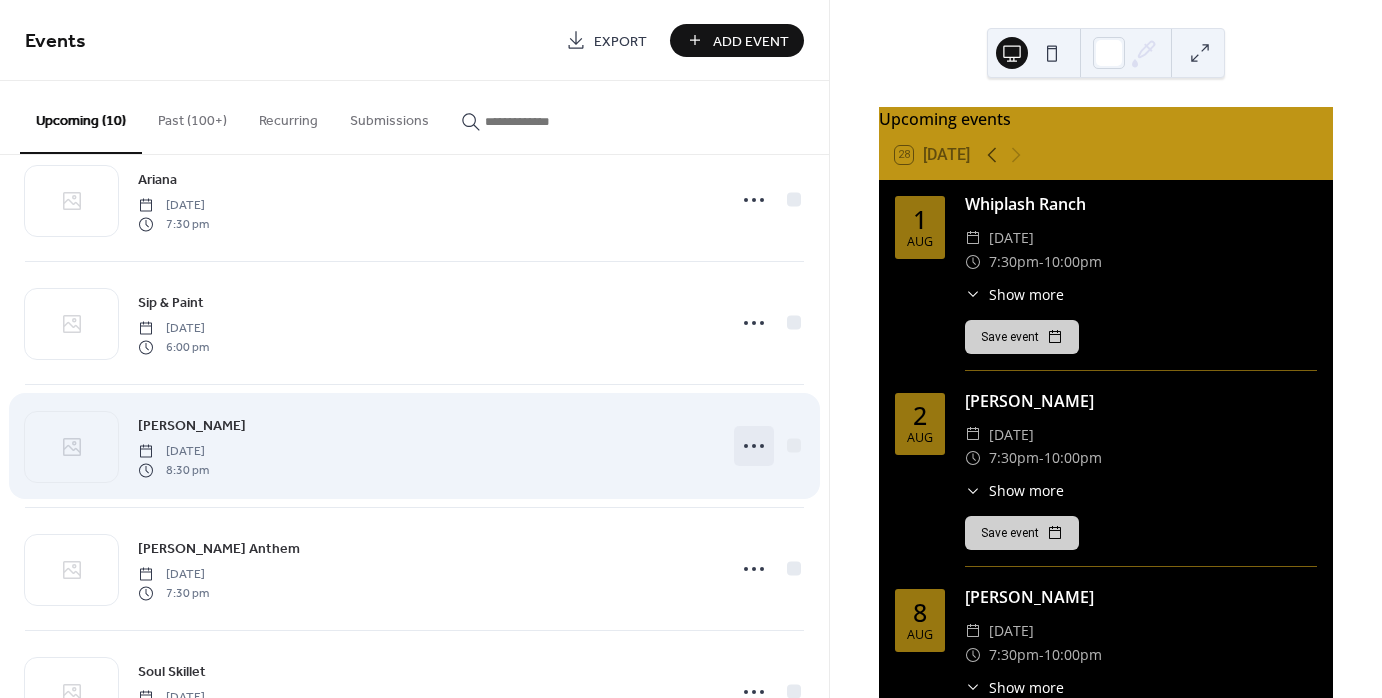 click 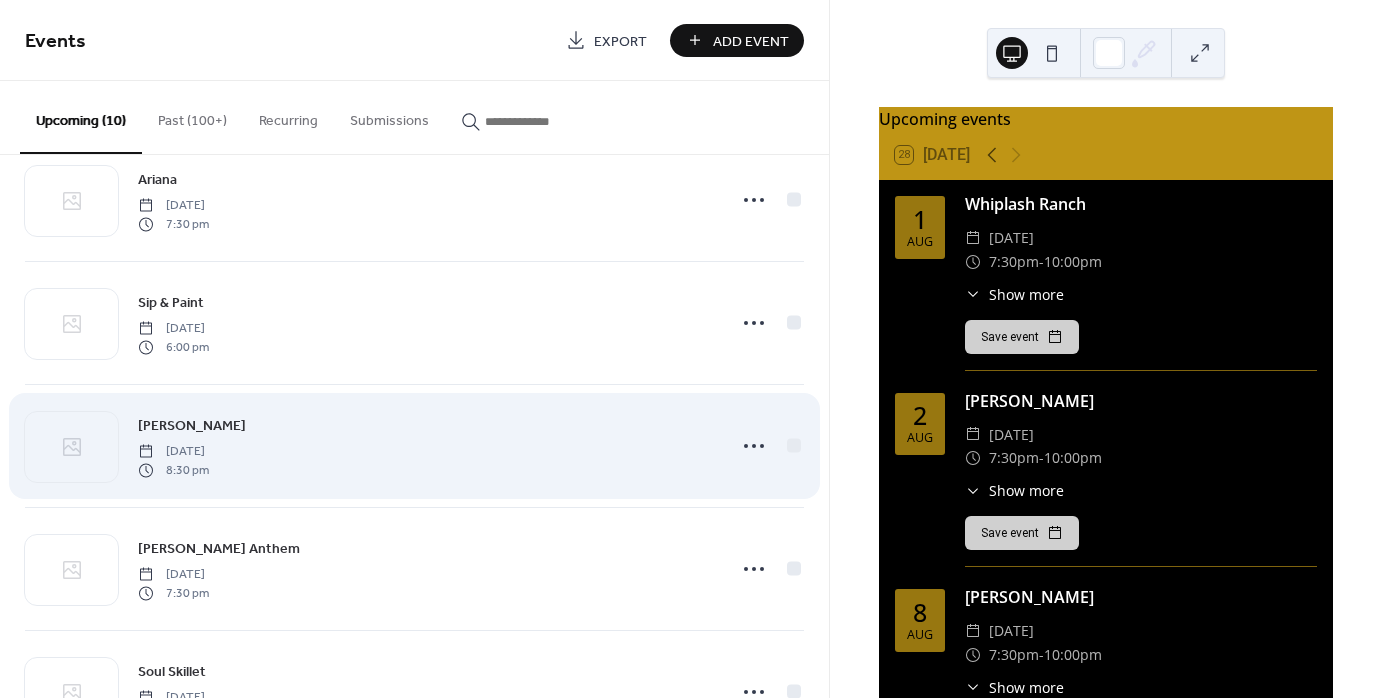 click on "[PERSON_NAME] [DATE] 8:30 pm" at bounding box center [426, 446] 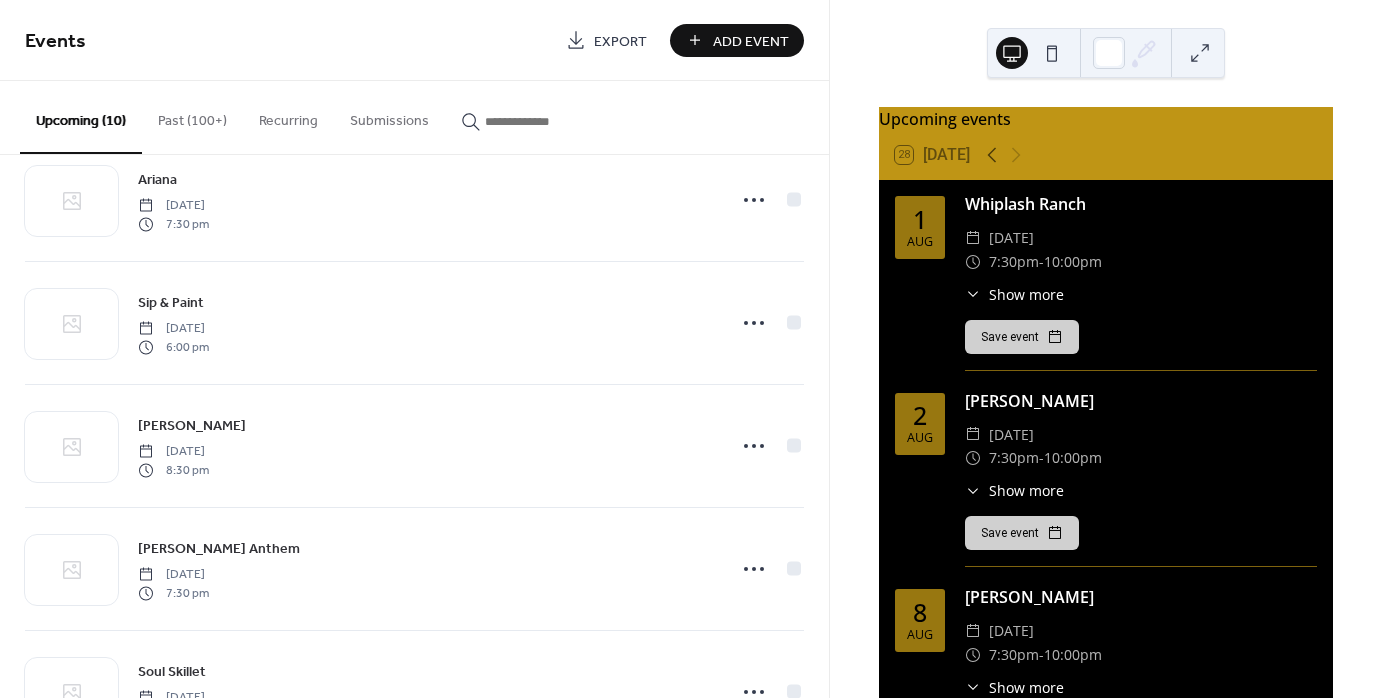 click on "Past (100+)" at bounding box center [192, 116] 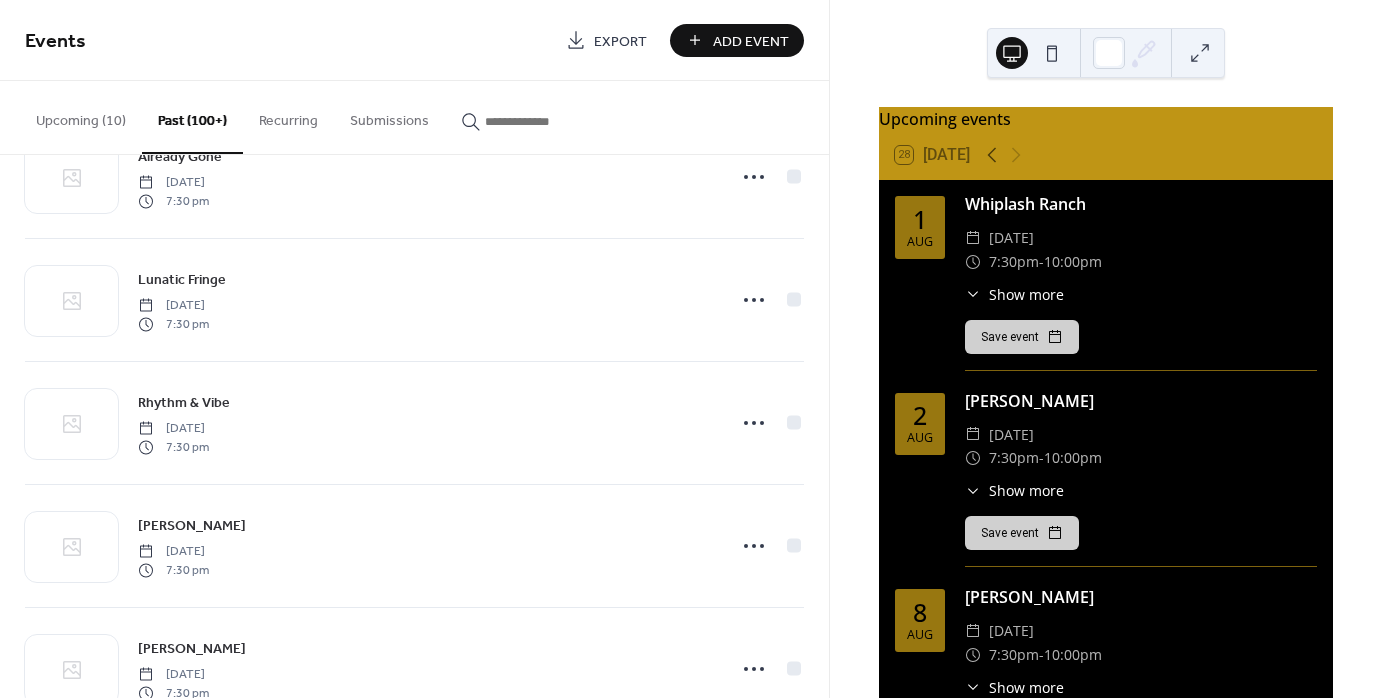 scroll, scrollTop: 375, scrollLeft: 0, axis: vertical 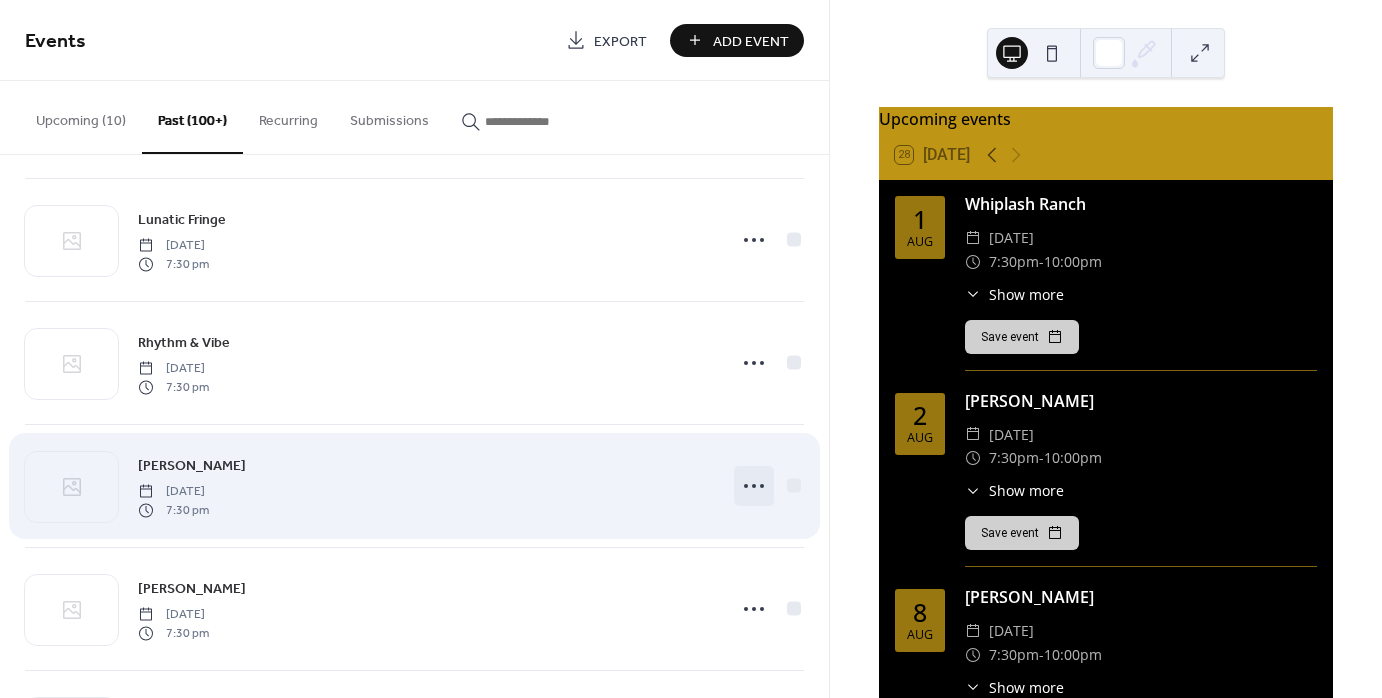 click 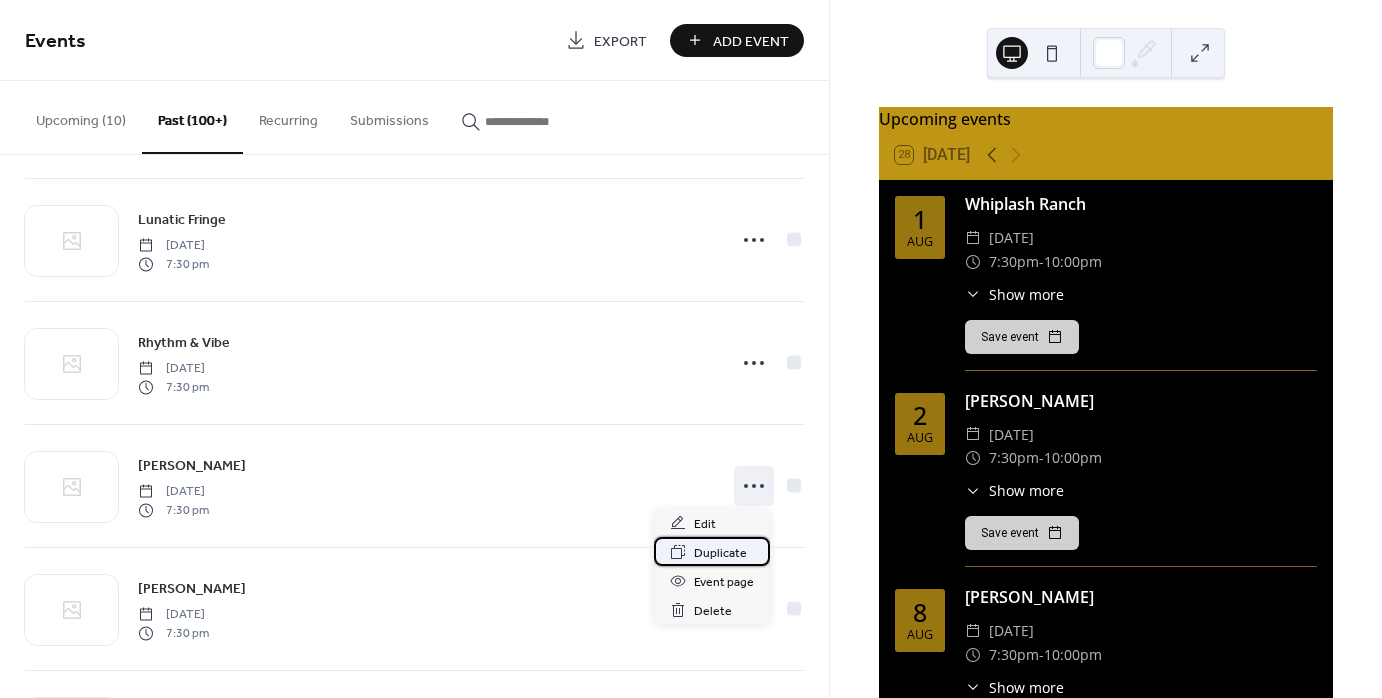click on "Duplicate" at bounding box center [720, 553] 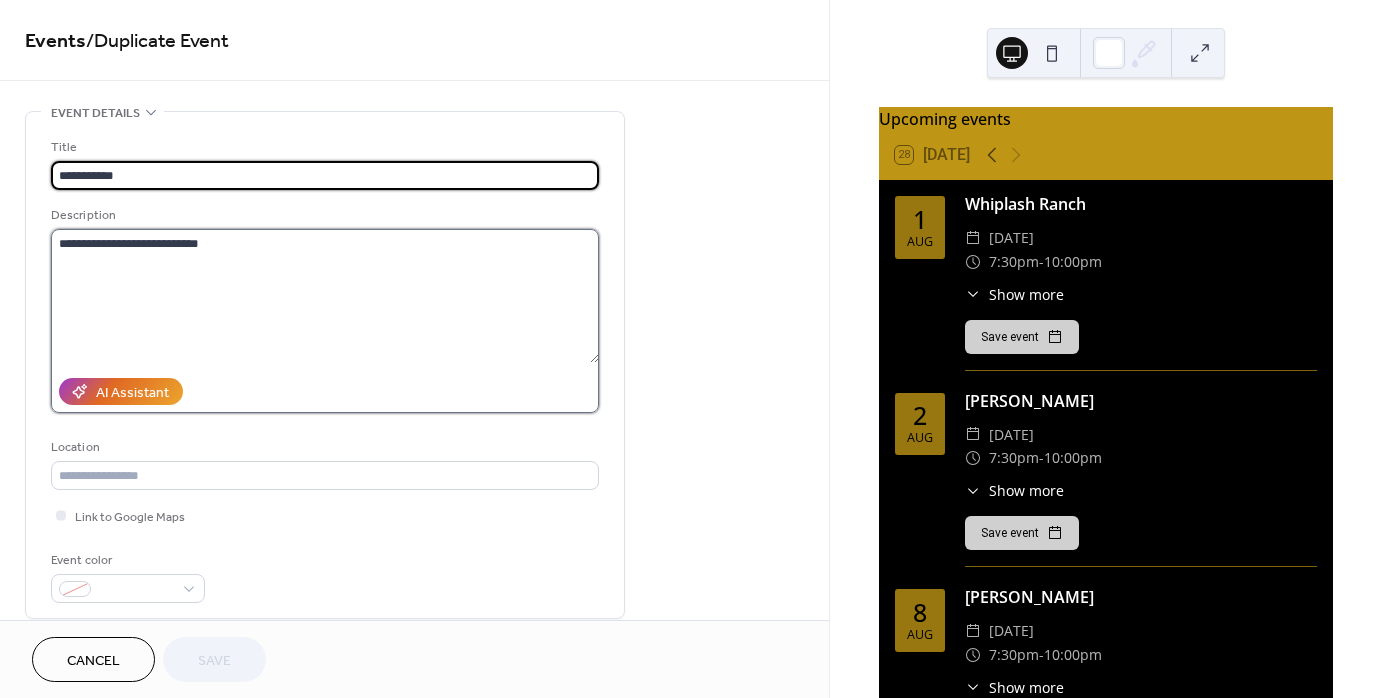 click on "**********" at bounding box center (325, 296) 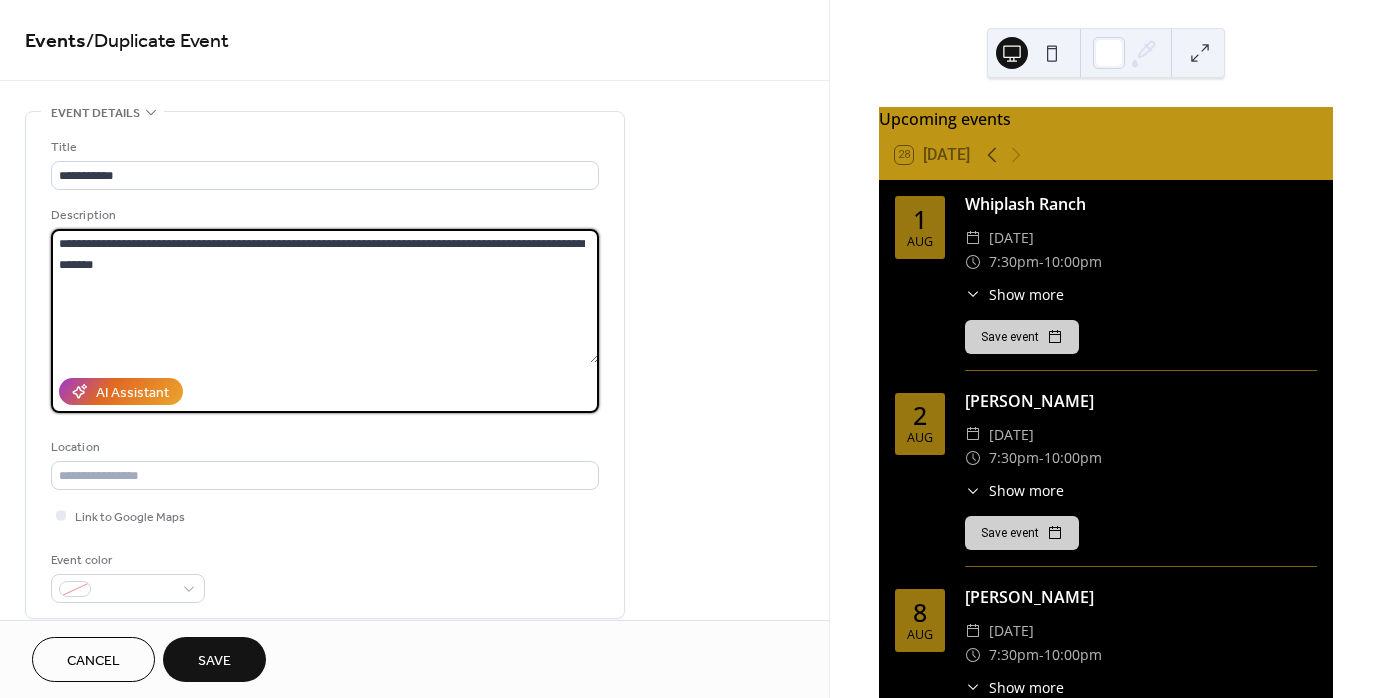 click on "**********" at bounding box center (325, 296) 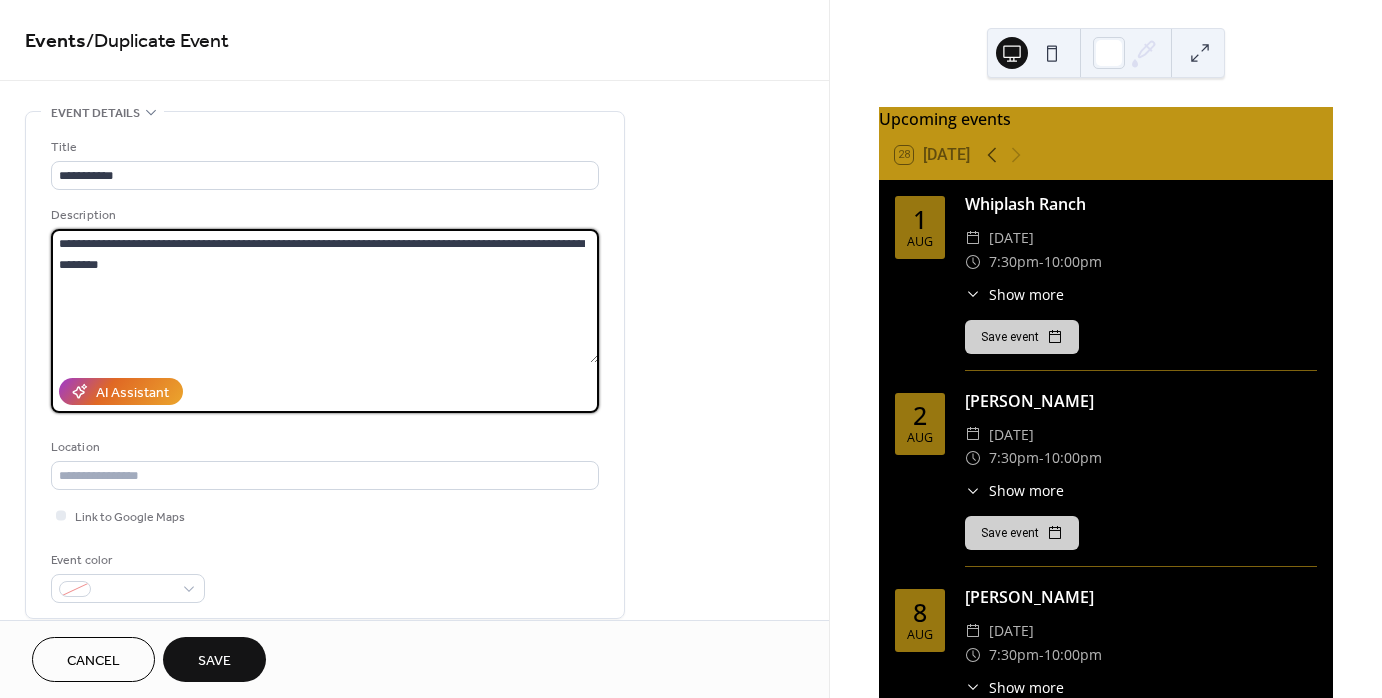 click on "**********" at bounding box center (325, 296) 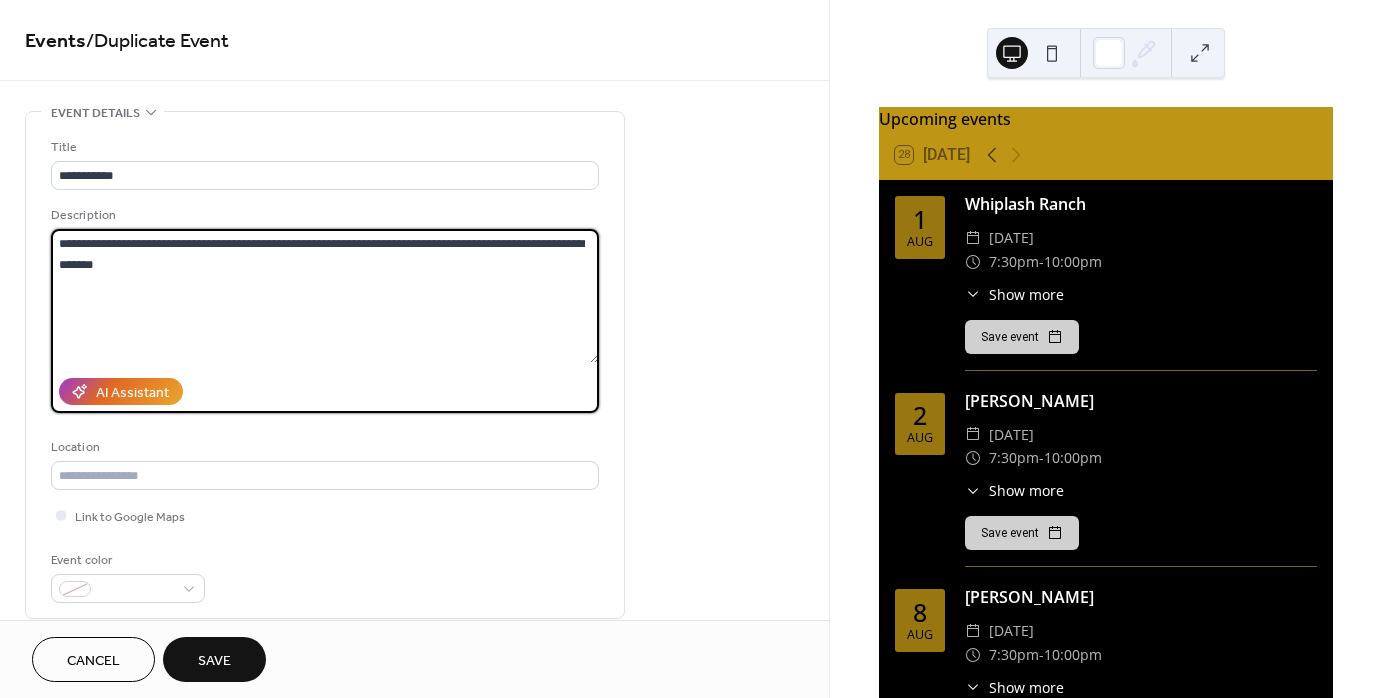 click on "**********" at bounding box center [325, 296] 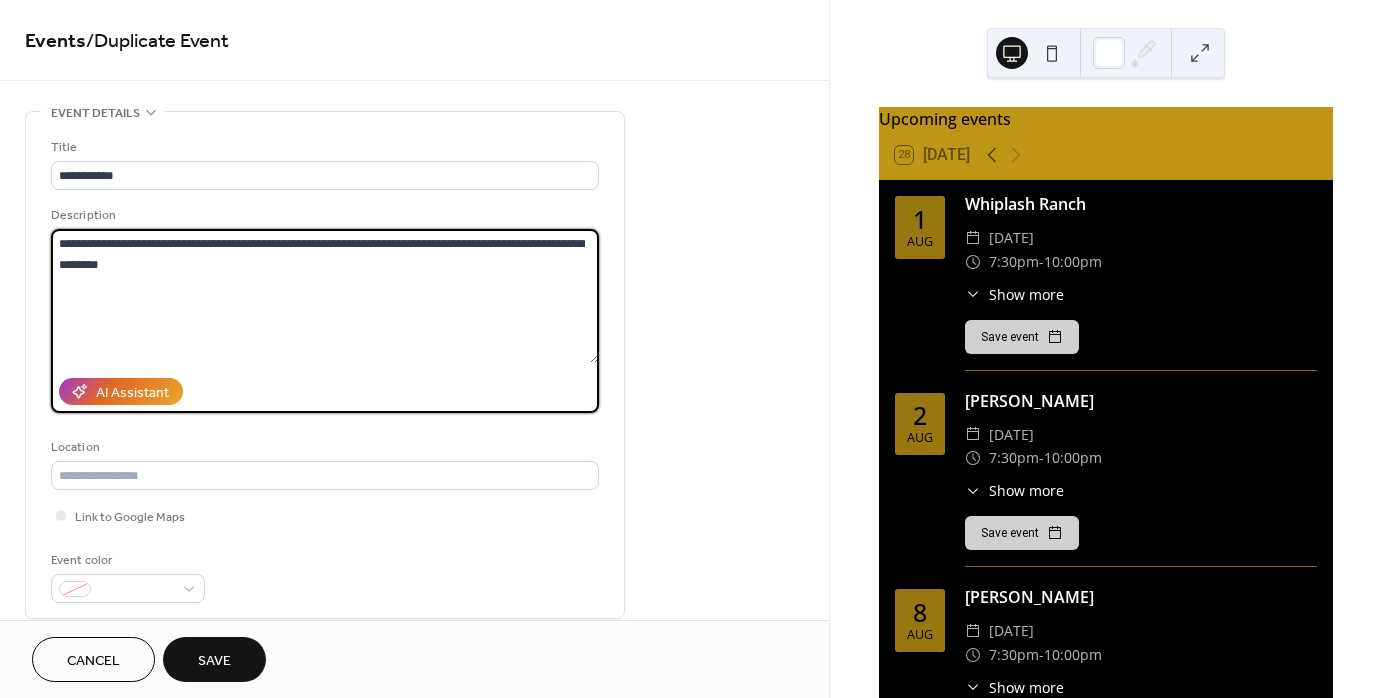 click on "**********" at bounding box center (325, 296) 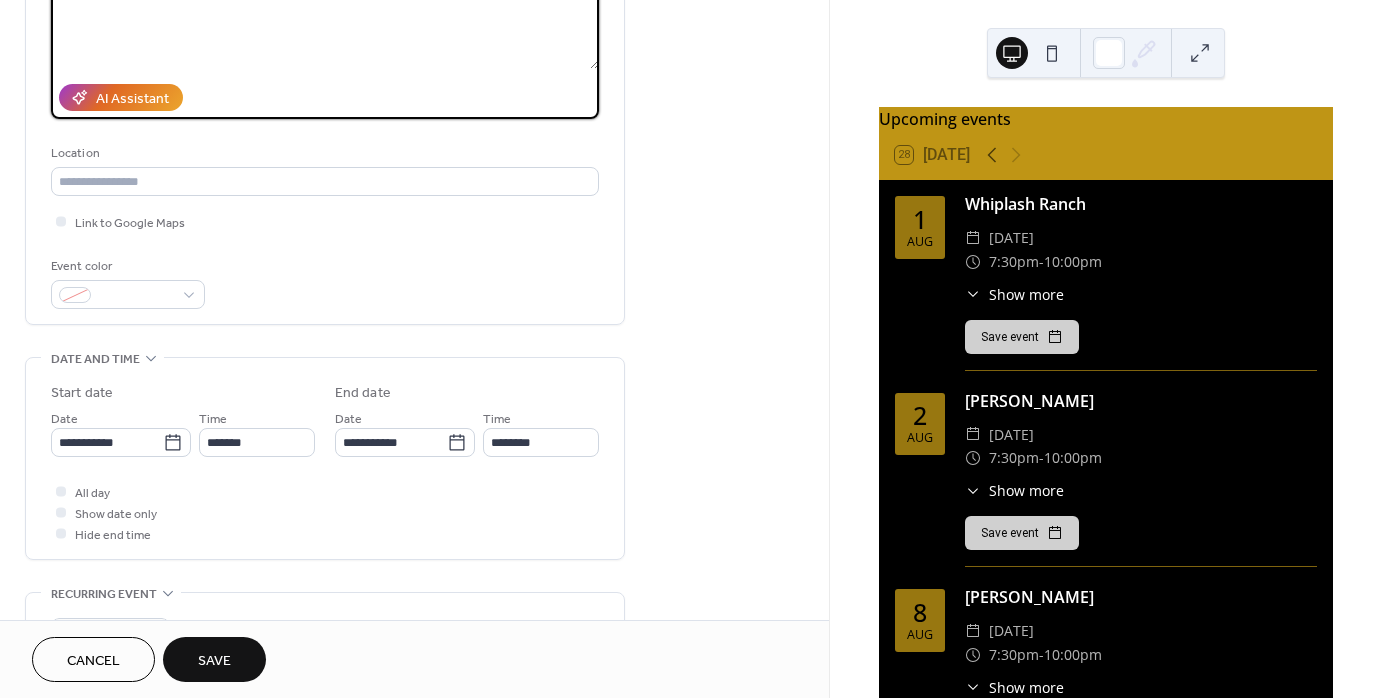 scroll, scrollTop: 350, scrollLeft: 0, axis: vertical 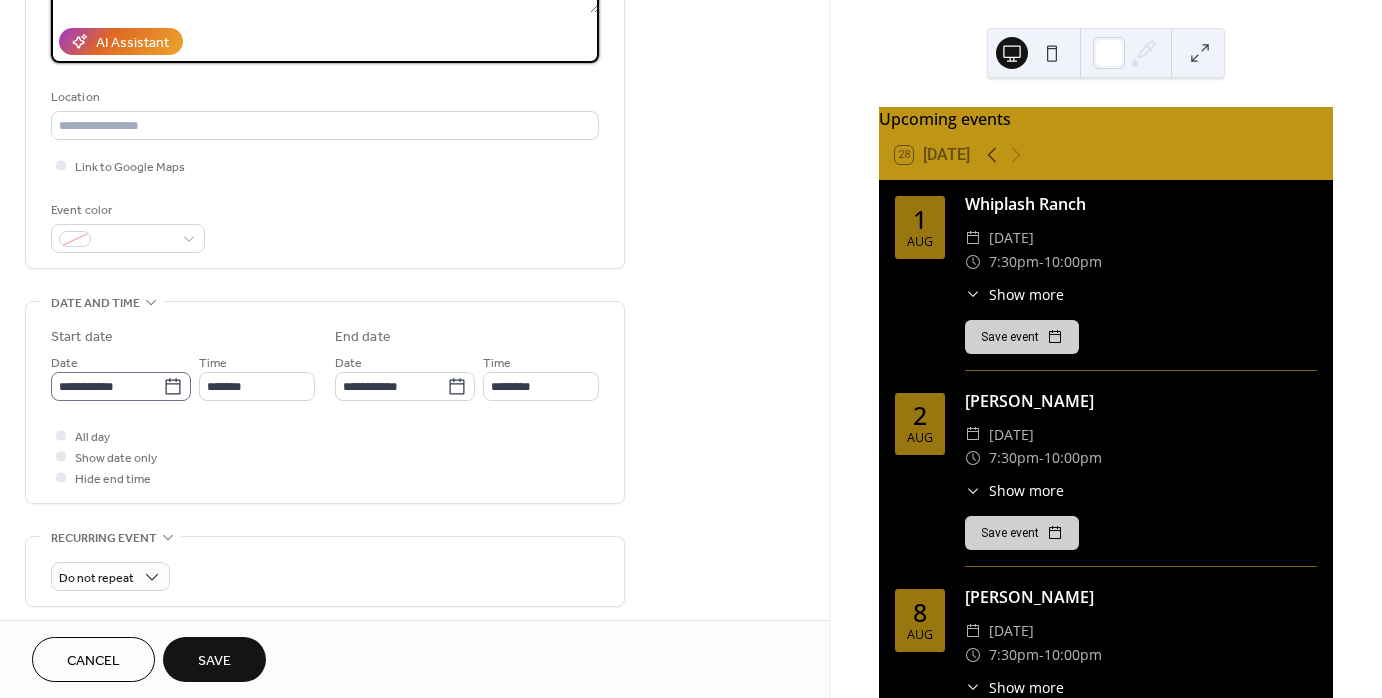 type on "**********" 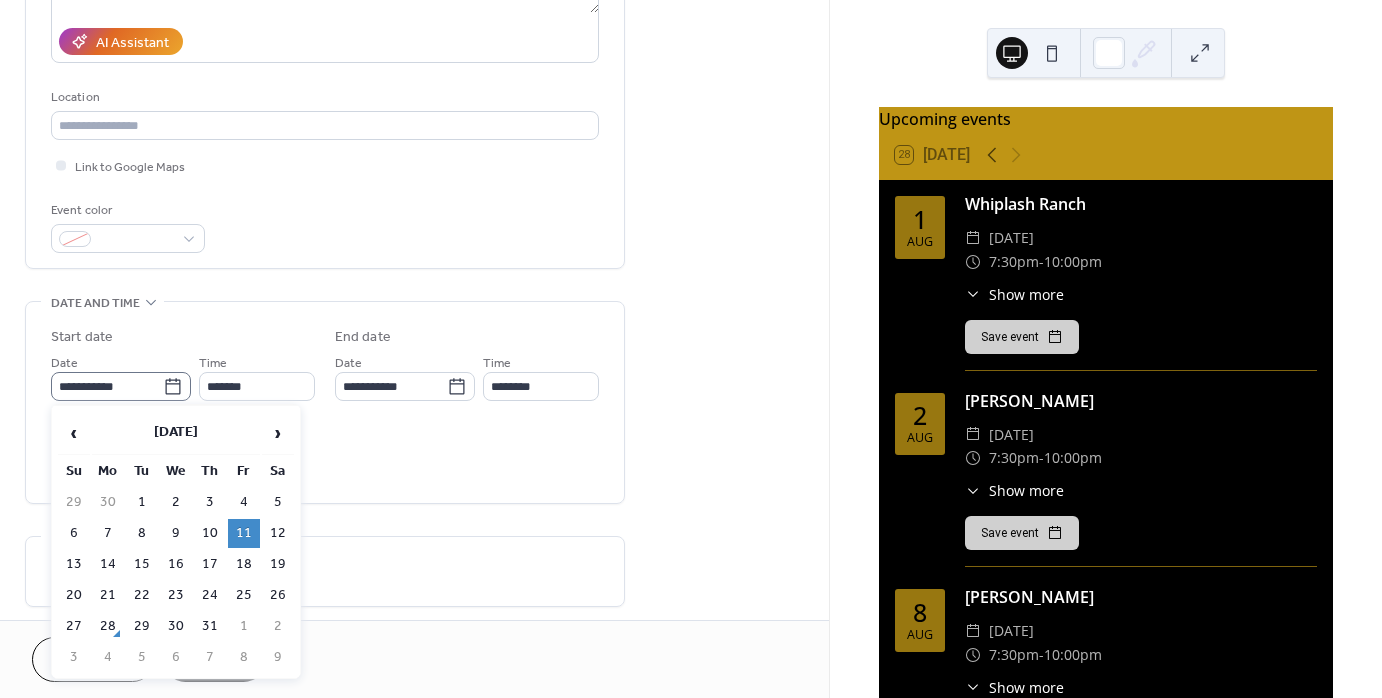 click 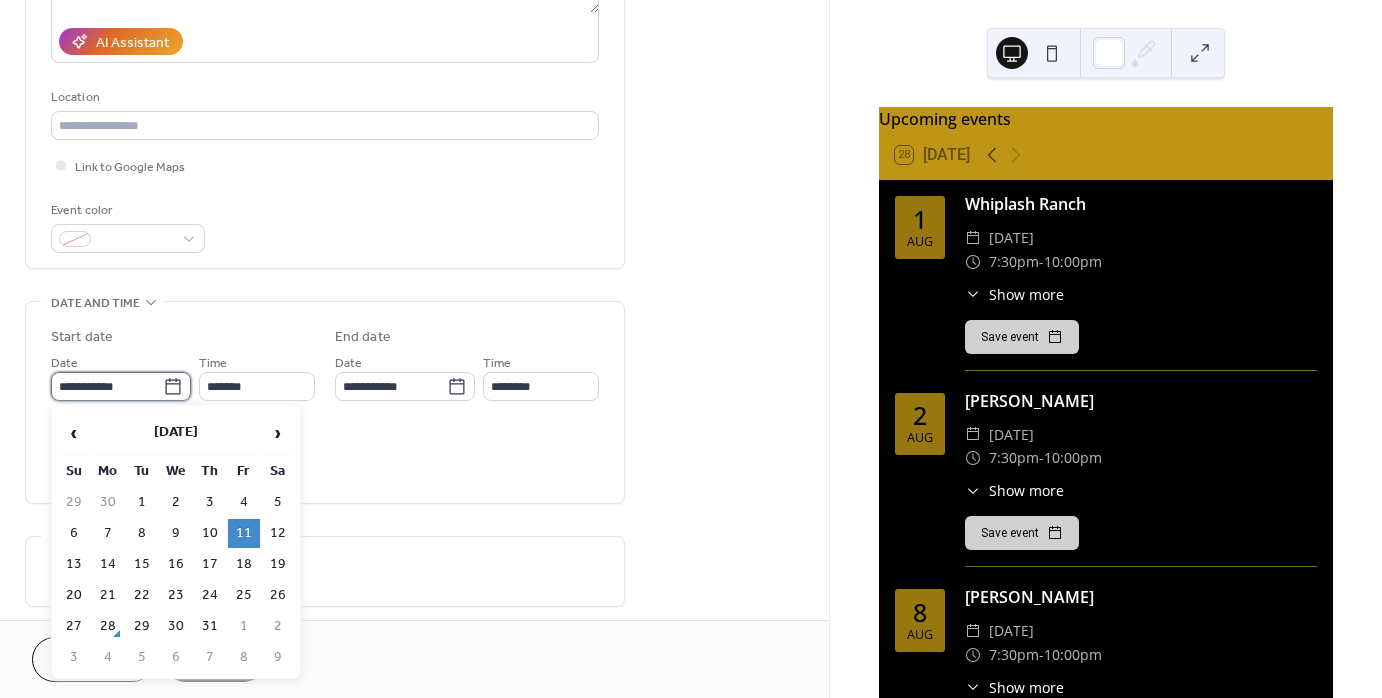 click on "**********" at bounding box center [107, 386] 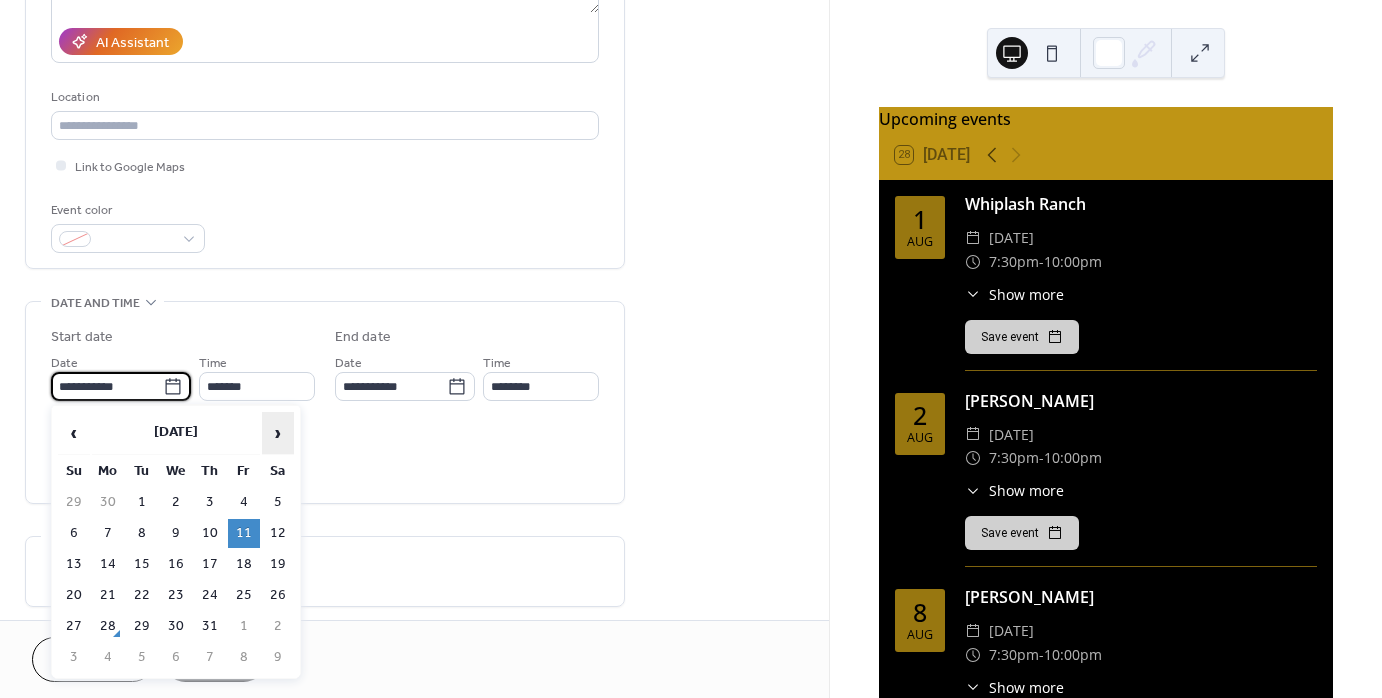 click on "›" at bounding box center [278, 433] 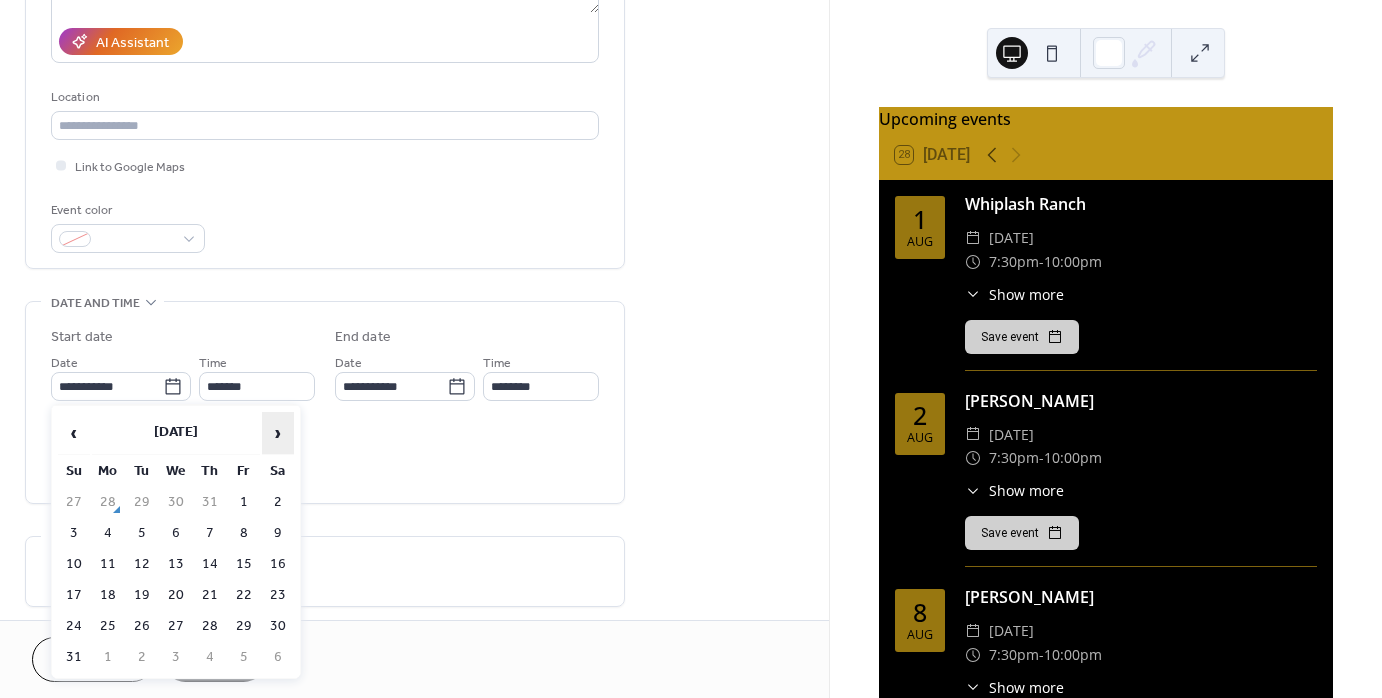 click on "›" at bounding box center [278, 433] 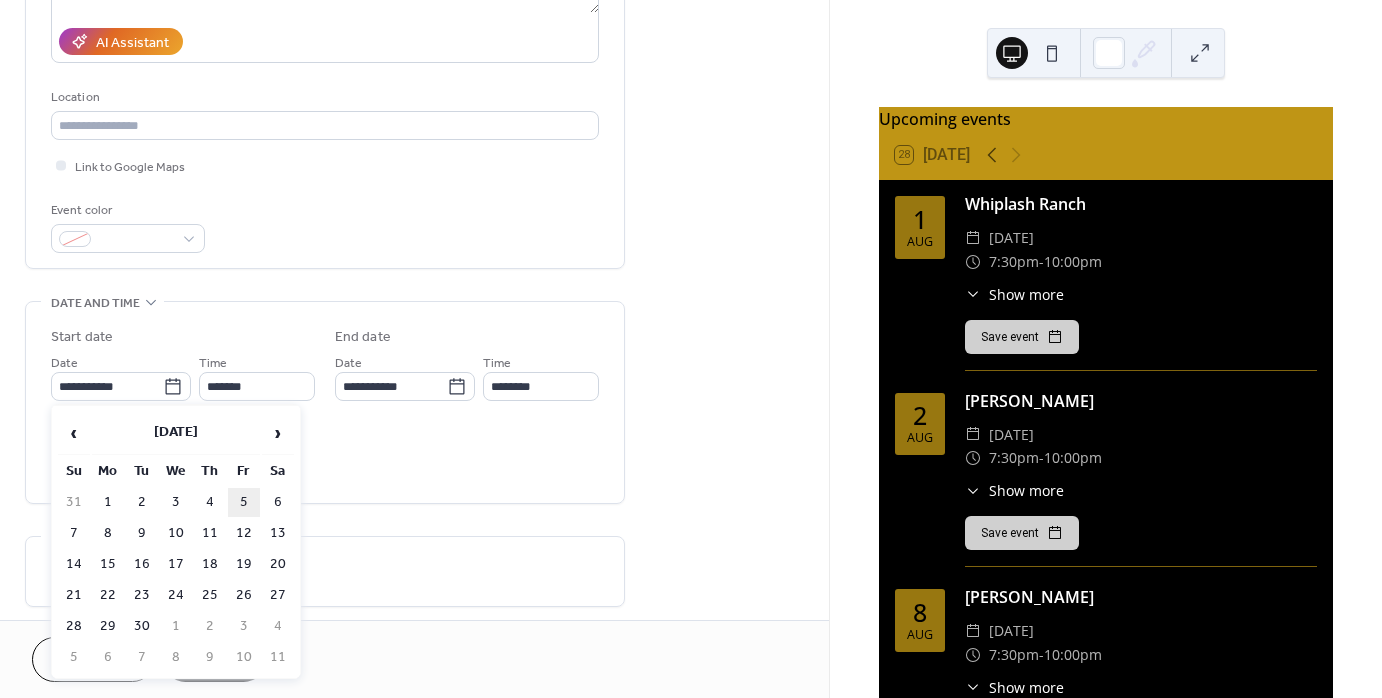 click on "5" at bounding box center [244, 502] 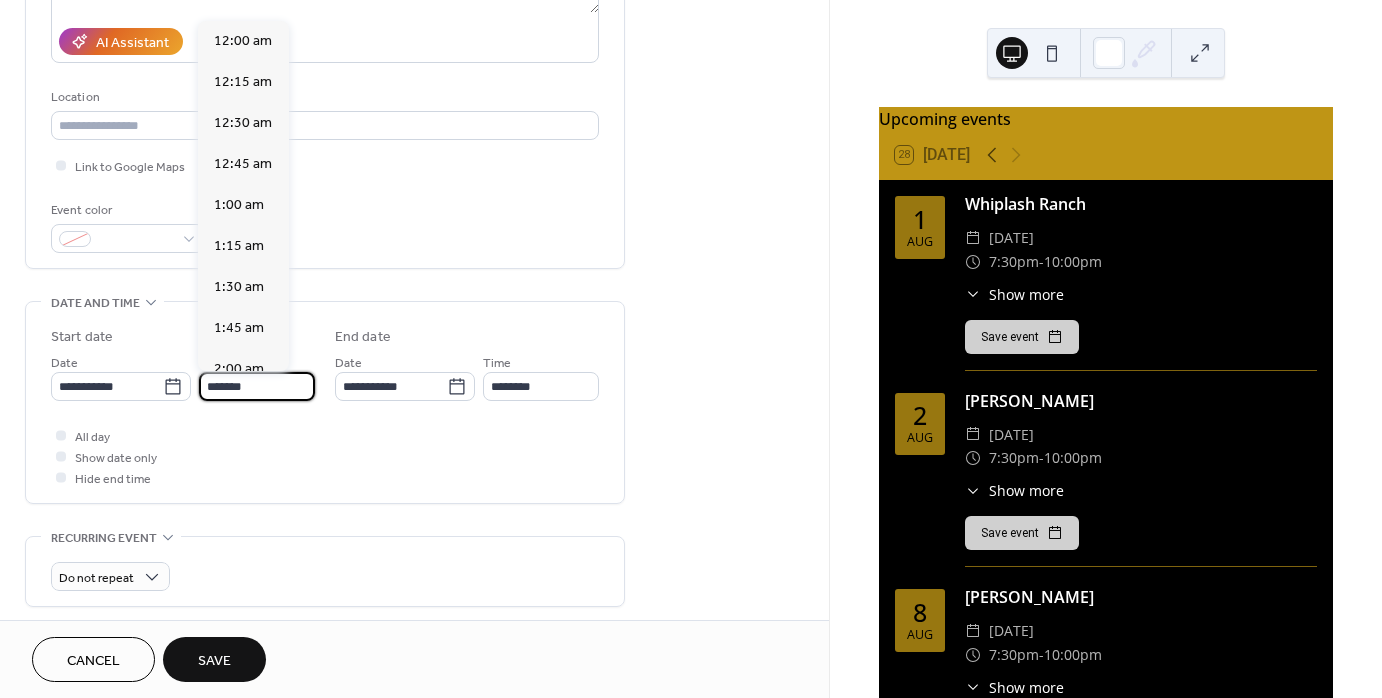 click on "*******" at bounding box center (257, 386) 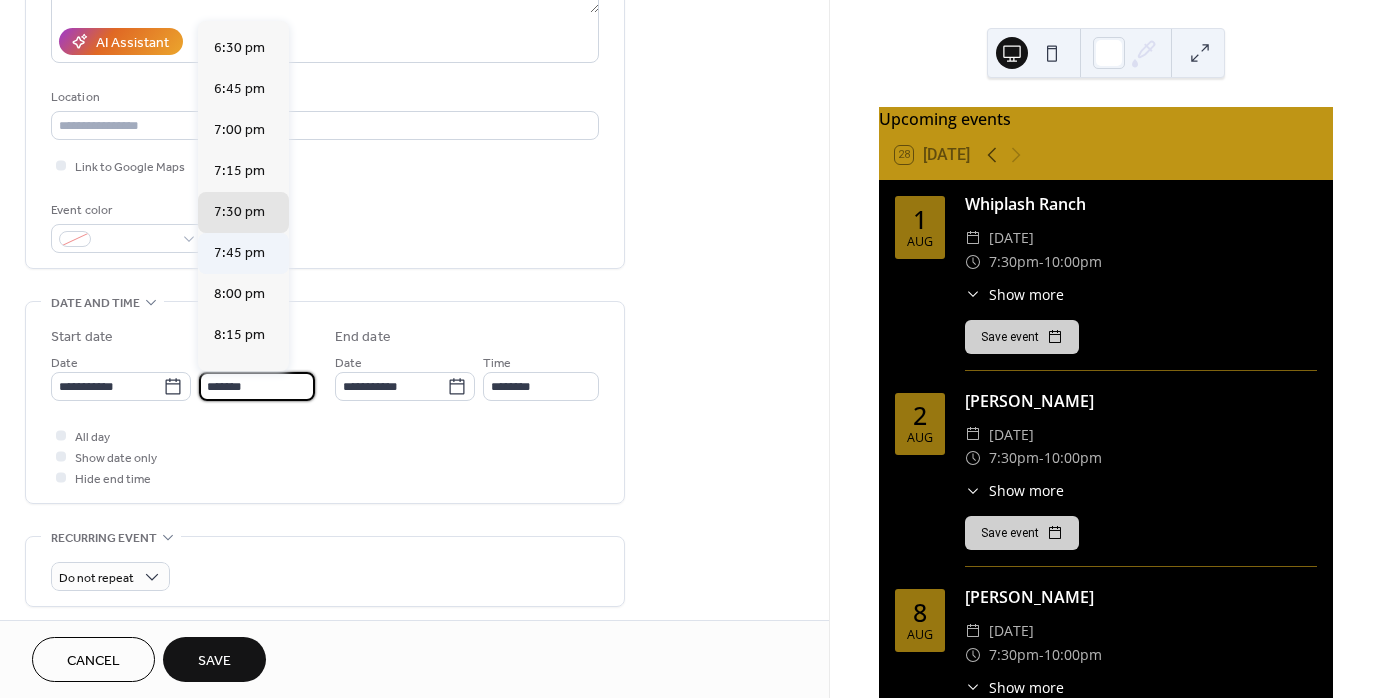 scroll, scrollTop: 3026, scrollLeft: 0, axis: vertical 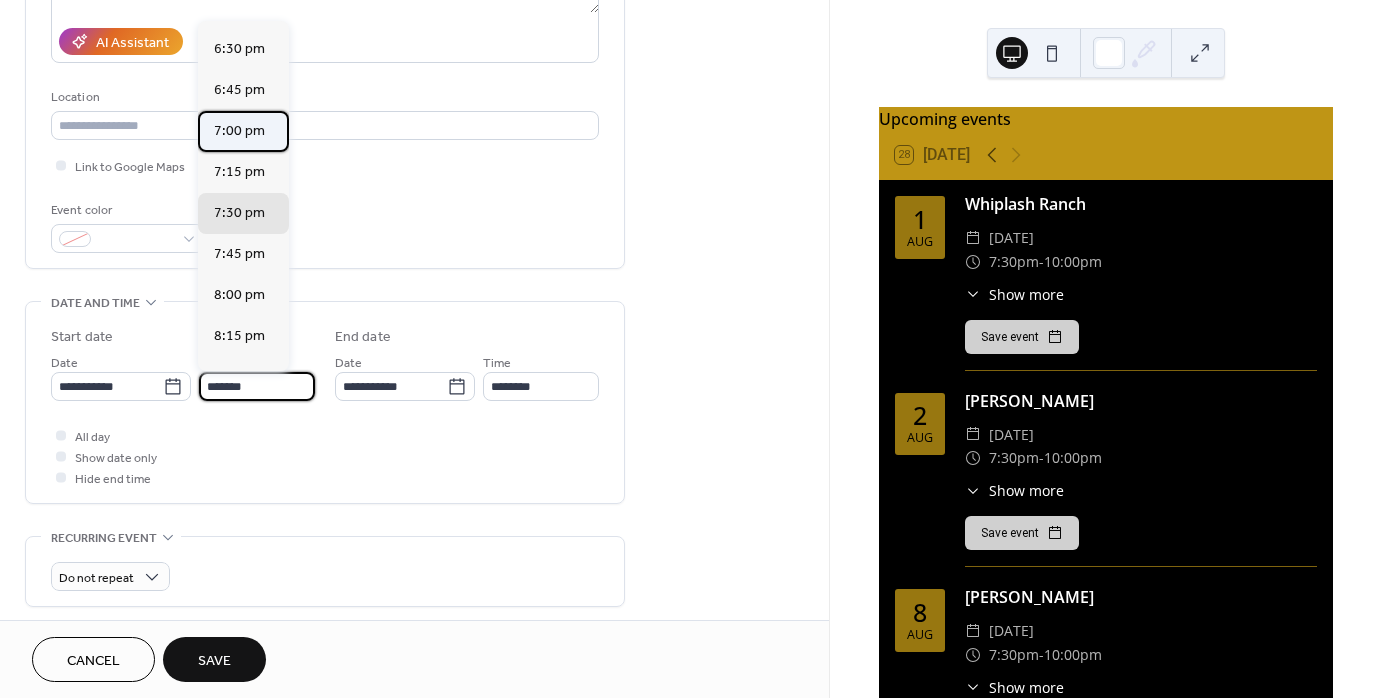 click on "7:00 pm" at bounding box center (243, 131) 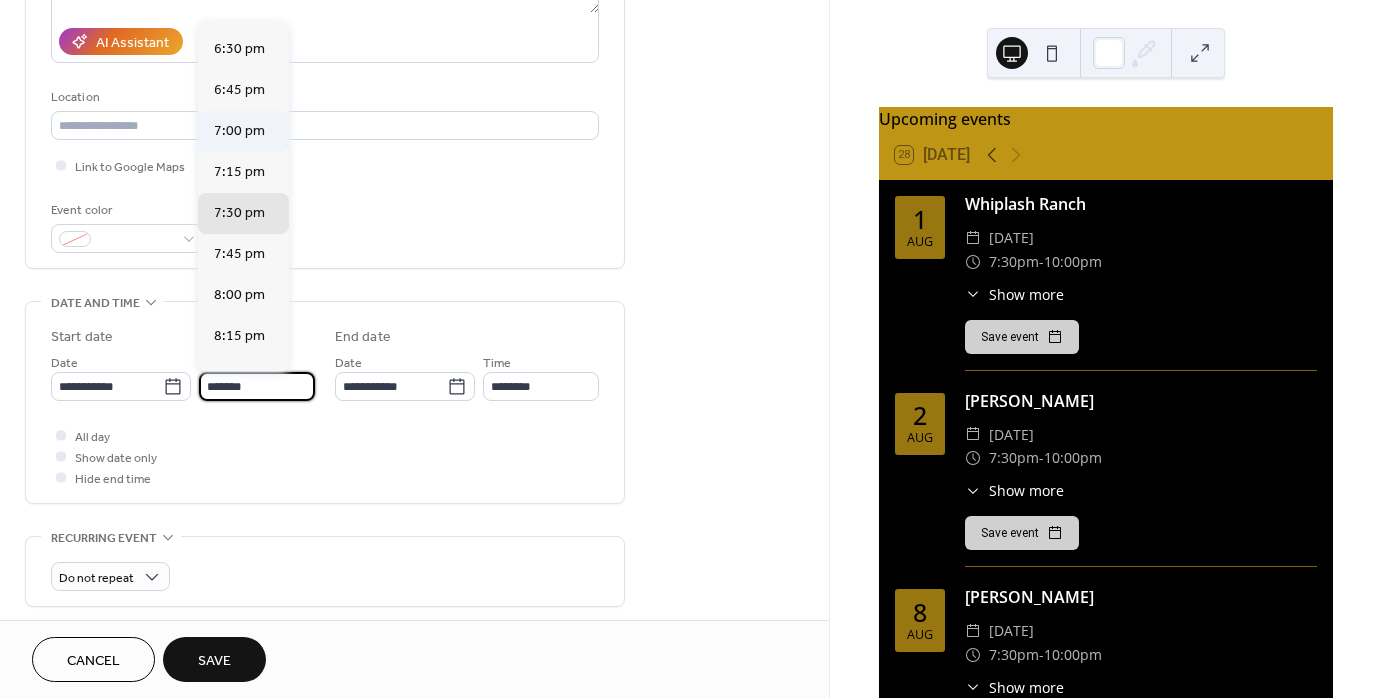 type on "*******" 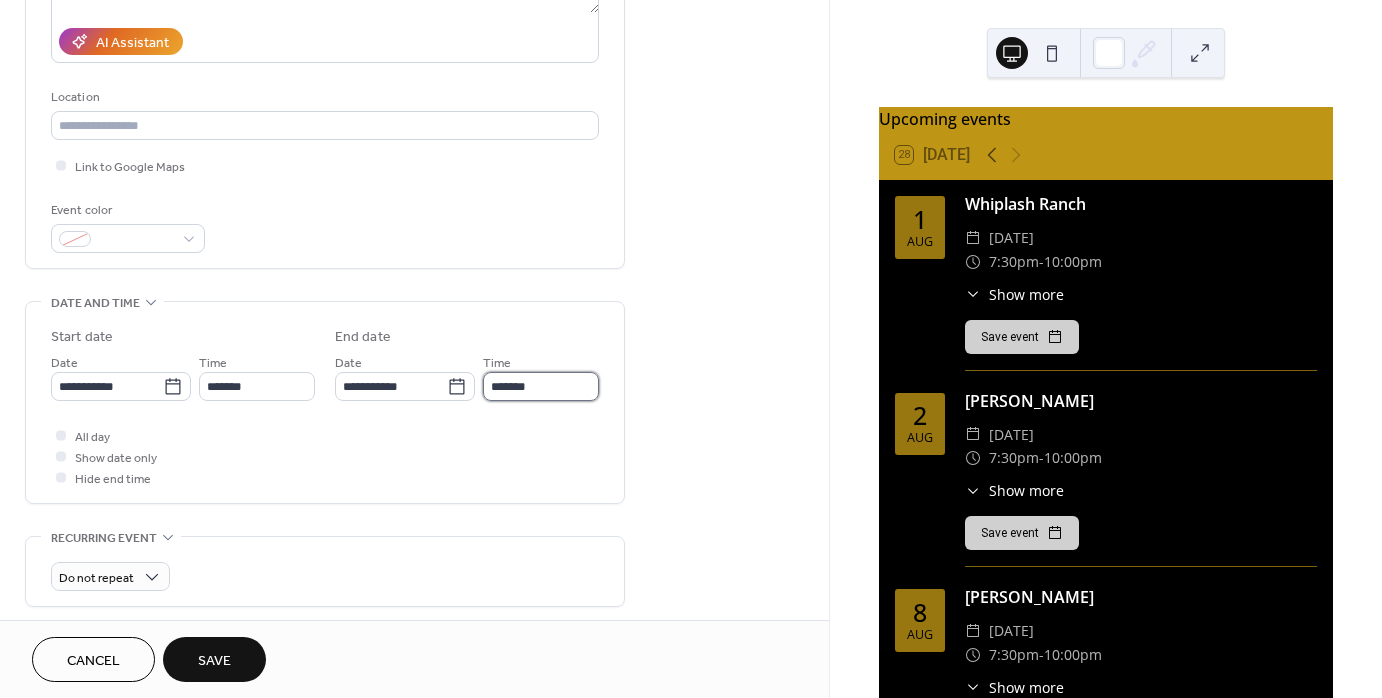 click on "*******" at bounding box center (541, 386) 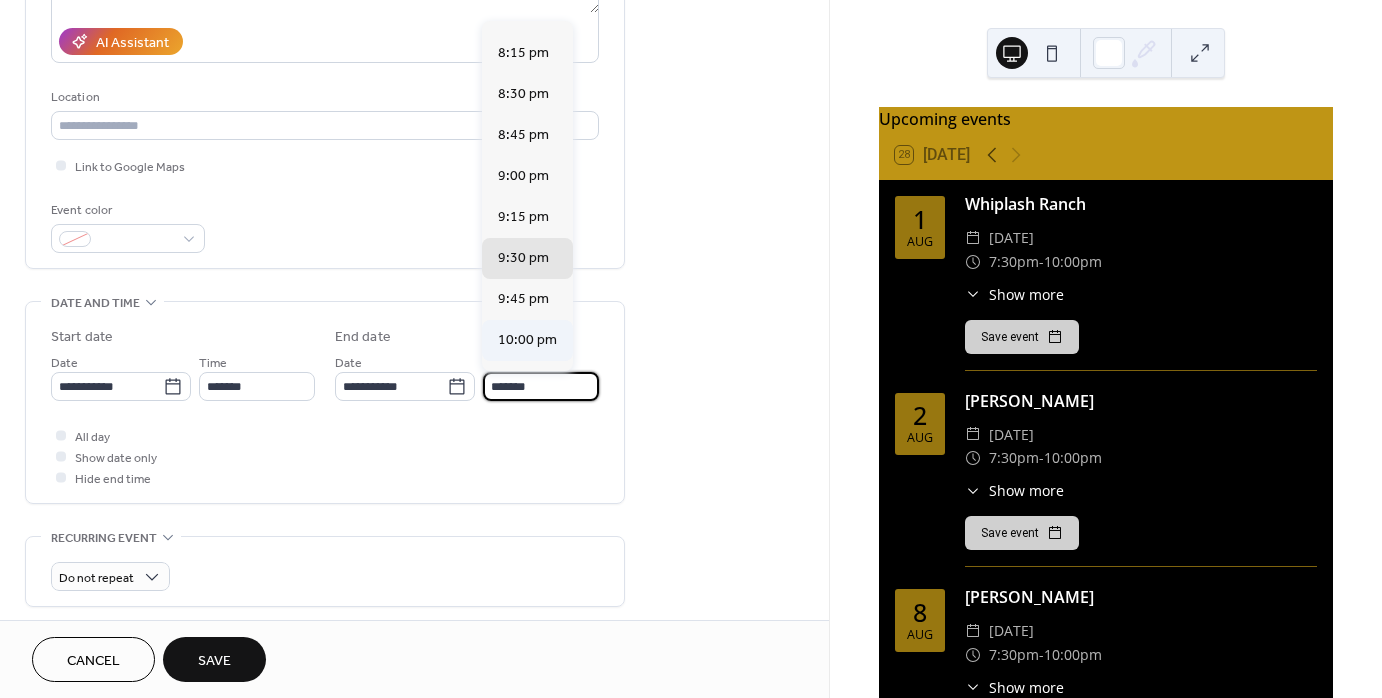 scroll, scrollTop: 151, scrollLeft: 0, axis: vertical 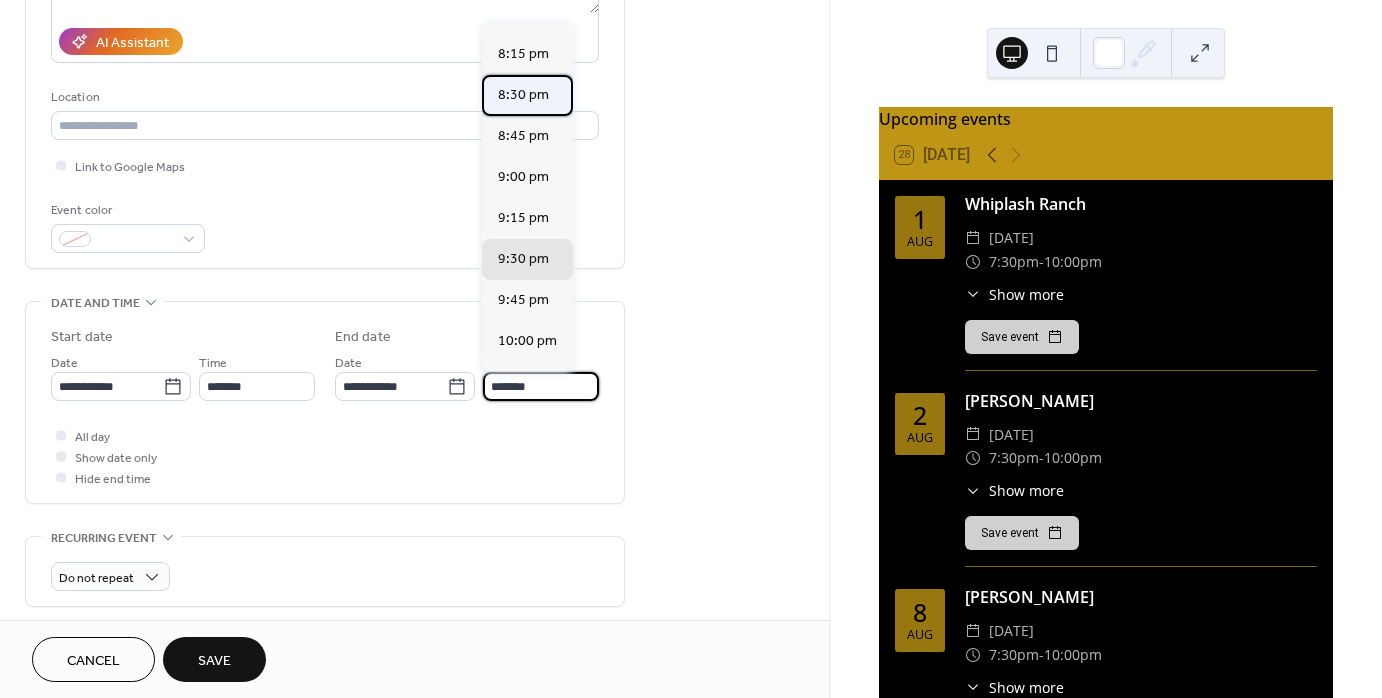 click on "8:30 pm" at bounding box center (523, 94) 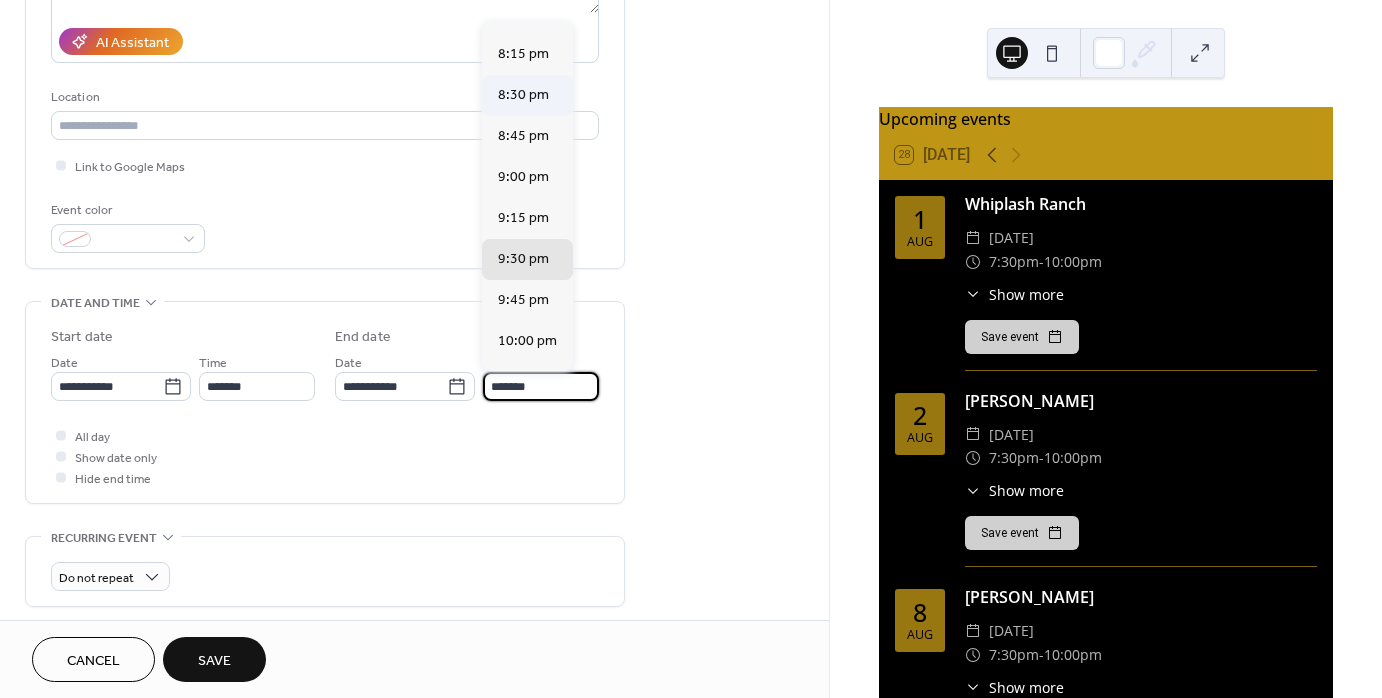 type on "*******" 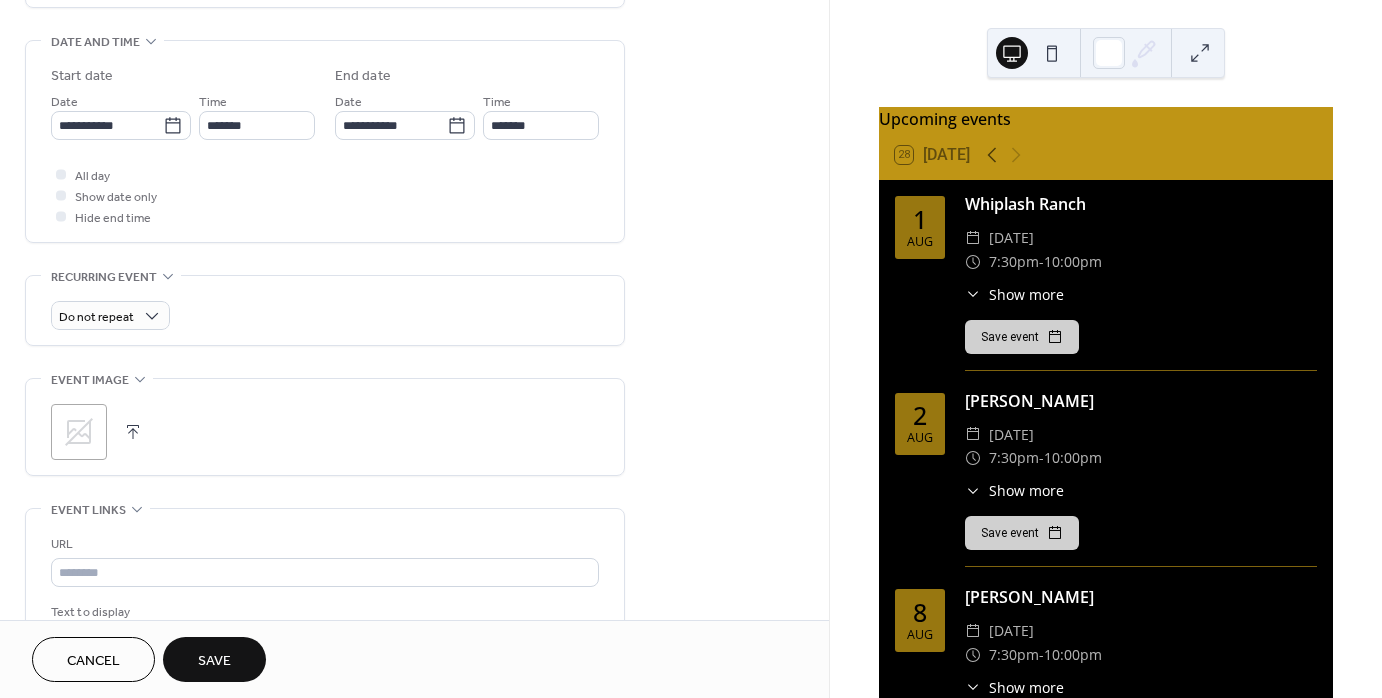 scroll, scrollTop: 612, scrollLeft: 0, axis: vertical 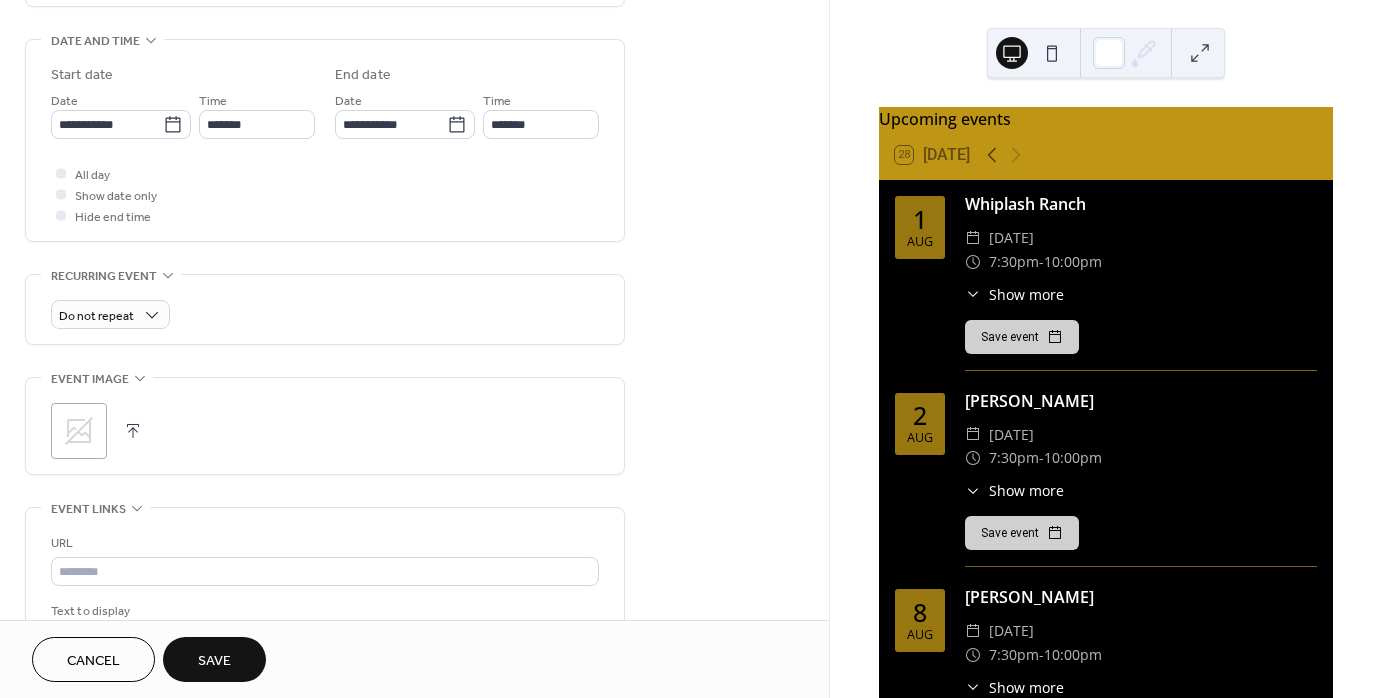 click on "Save" at bounding box center [214, 661] 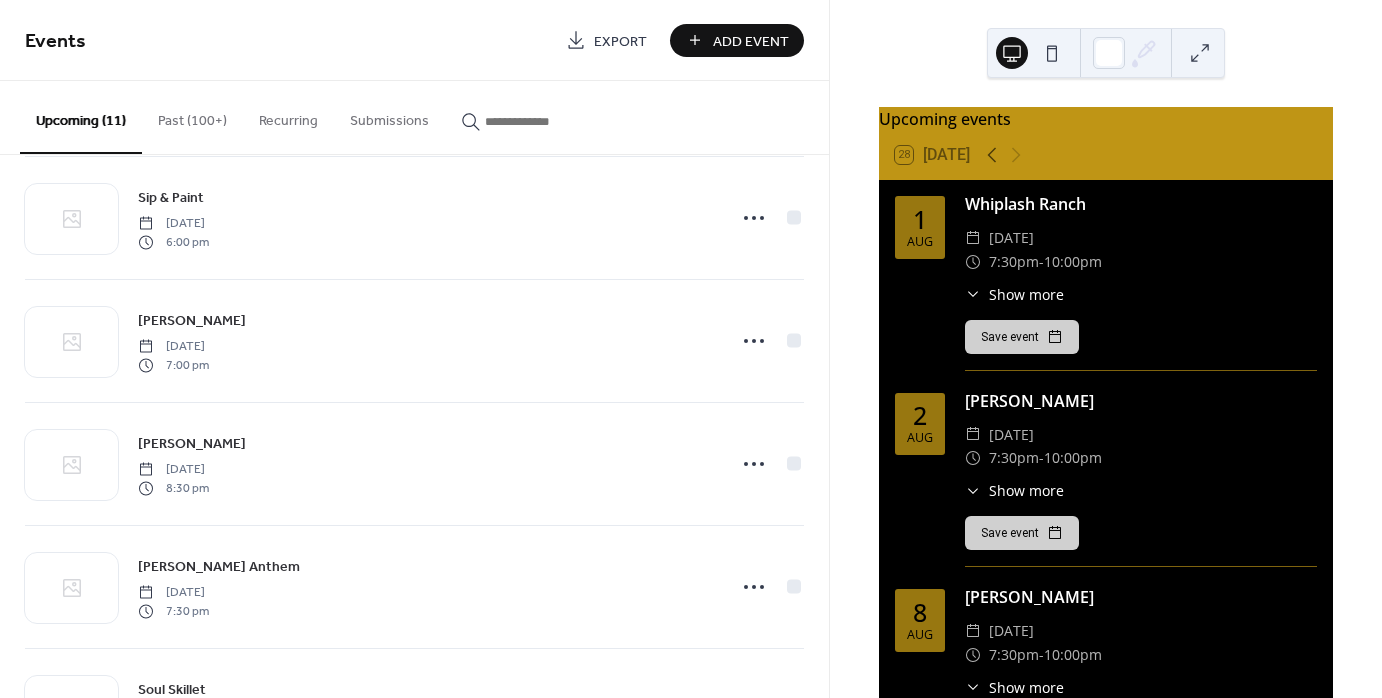 scroll, scrollTop: 544, scrollLeft: 0, axis: vertical 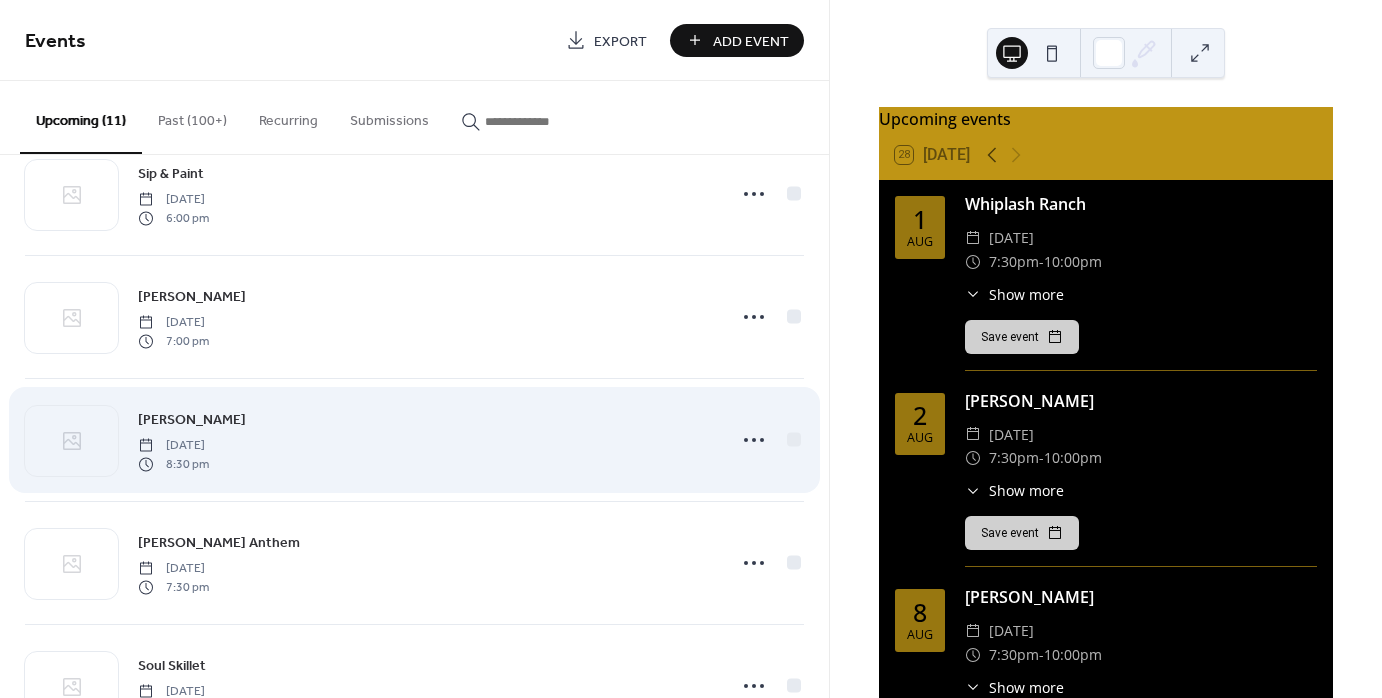click on "[PERSON_NAME]" at bounding box center [192, 420] 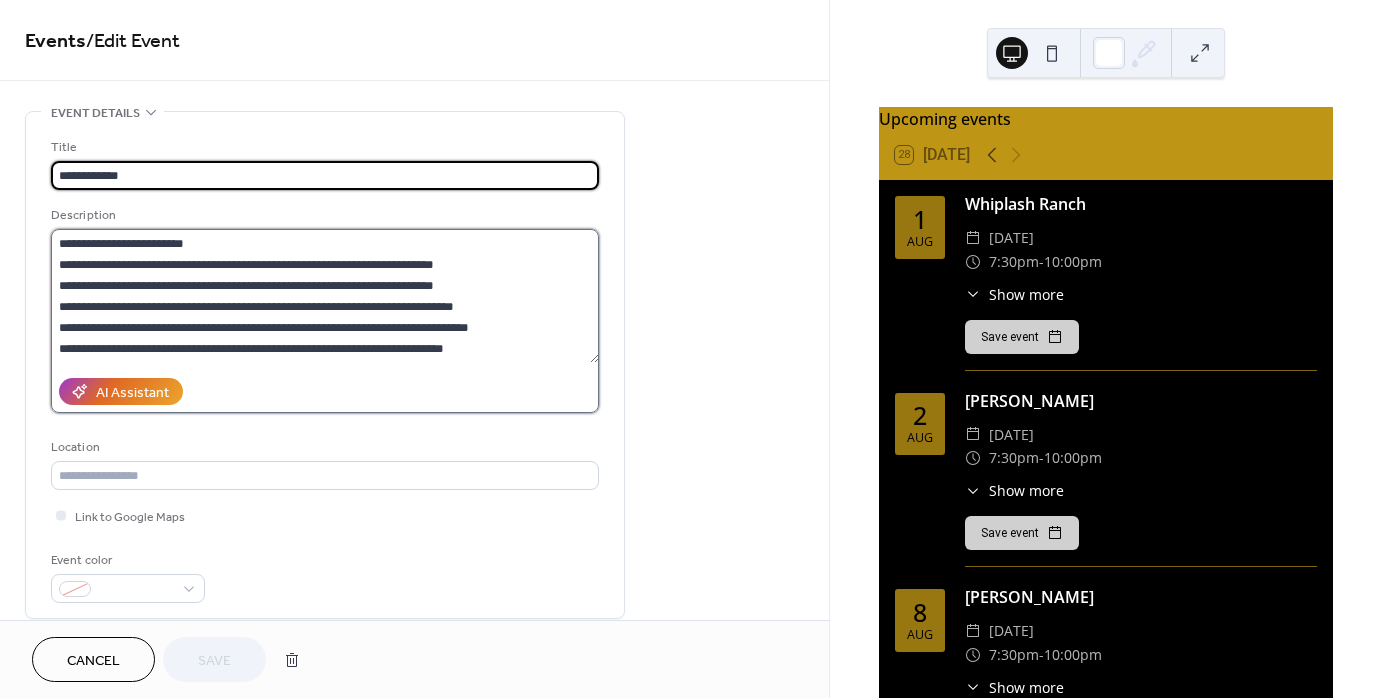click on "**********" at bounding box center [325, 296] 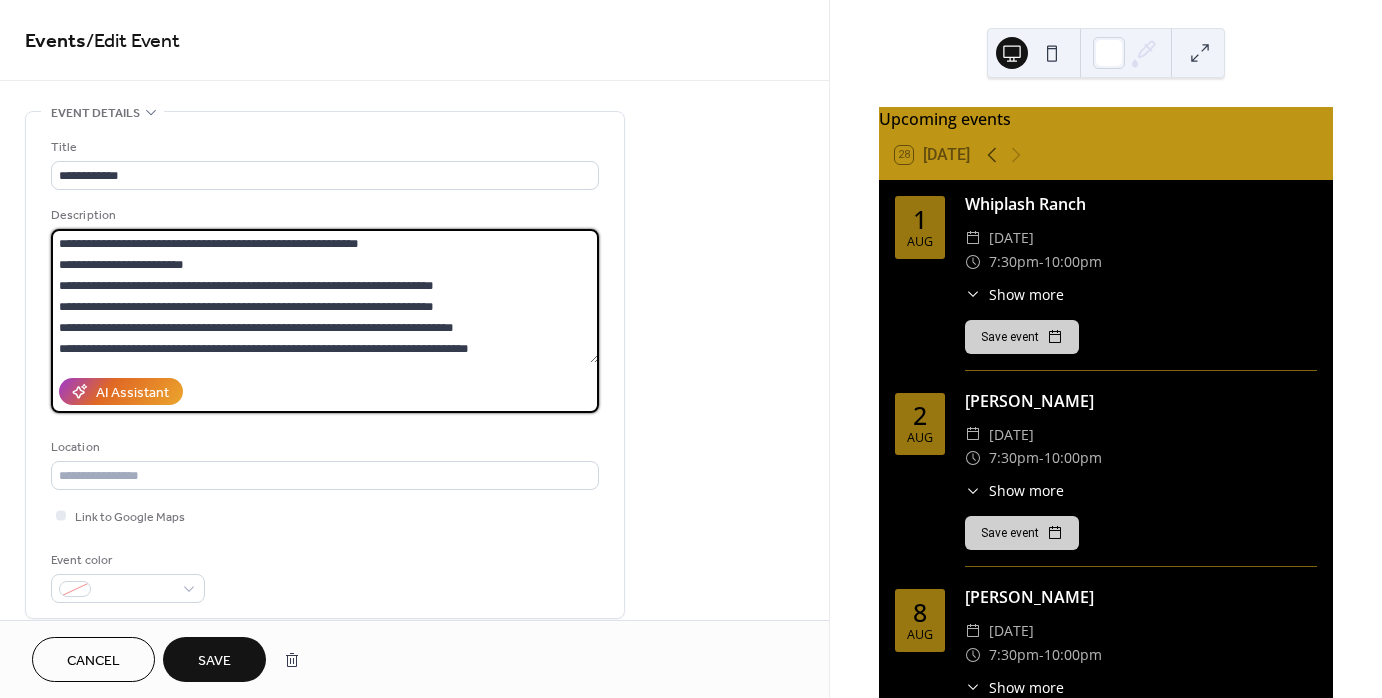 type on "**********" 